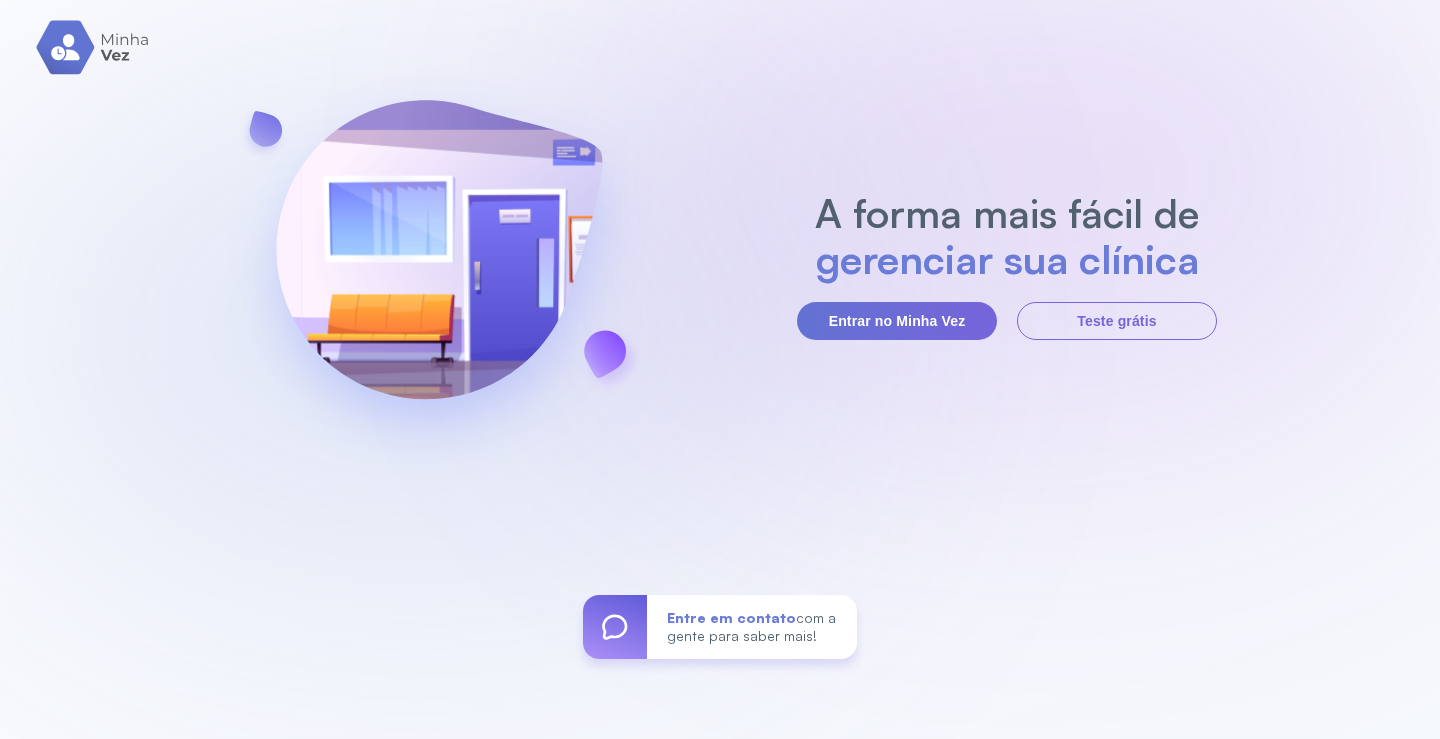 scroll, scrollTop: 0, scrollLeft: 0, axis: both 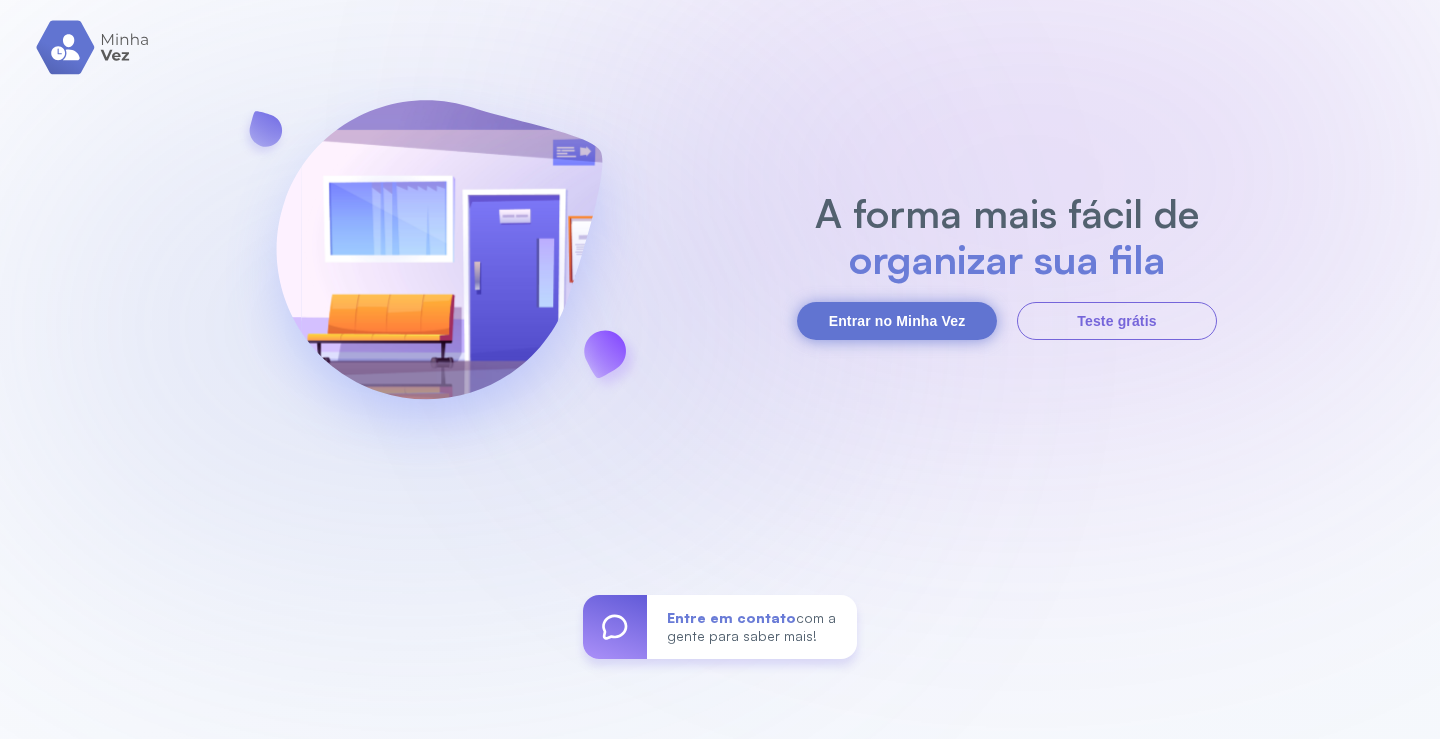 click on "Entrar no Minha Vez" at bounding box center (897, 321) 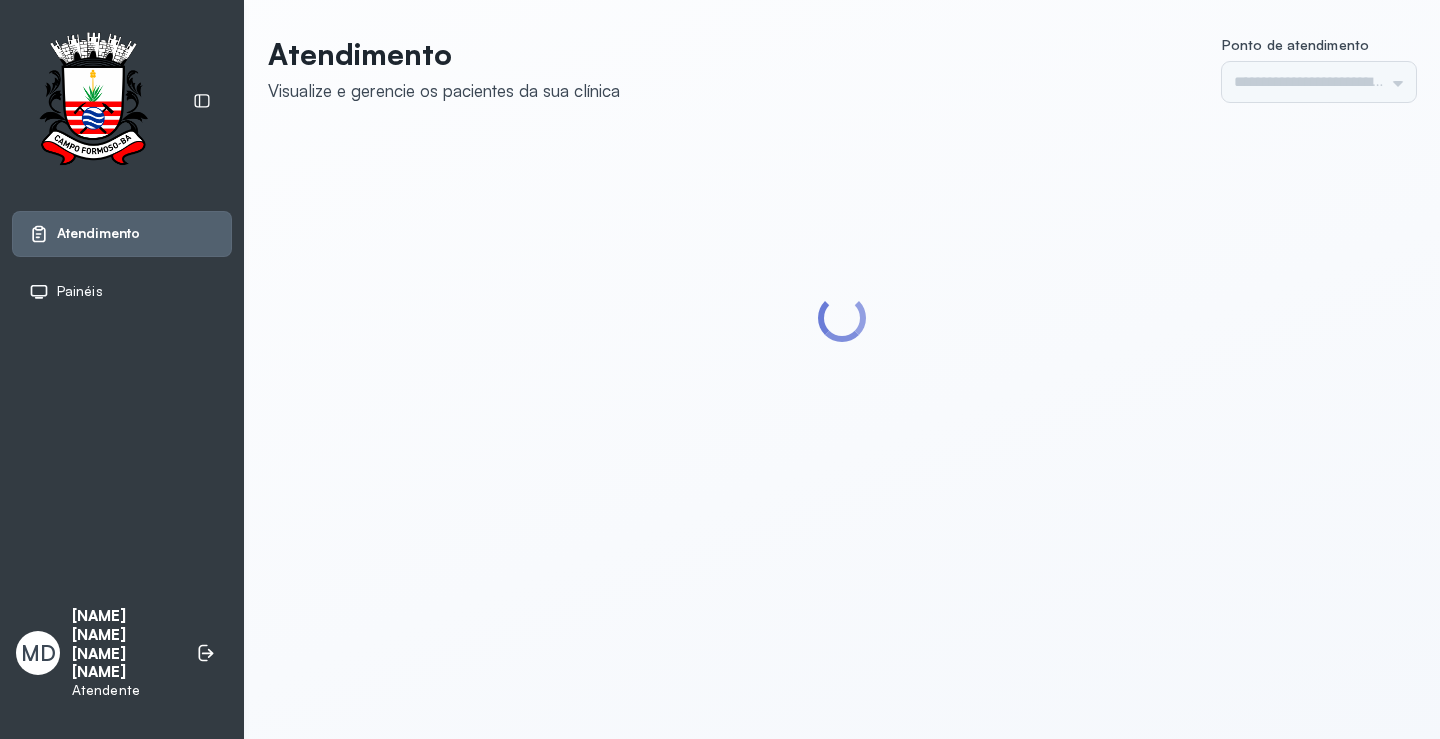 scroll, scrollTop: 0, scrollLeft: 0, axis: both 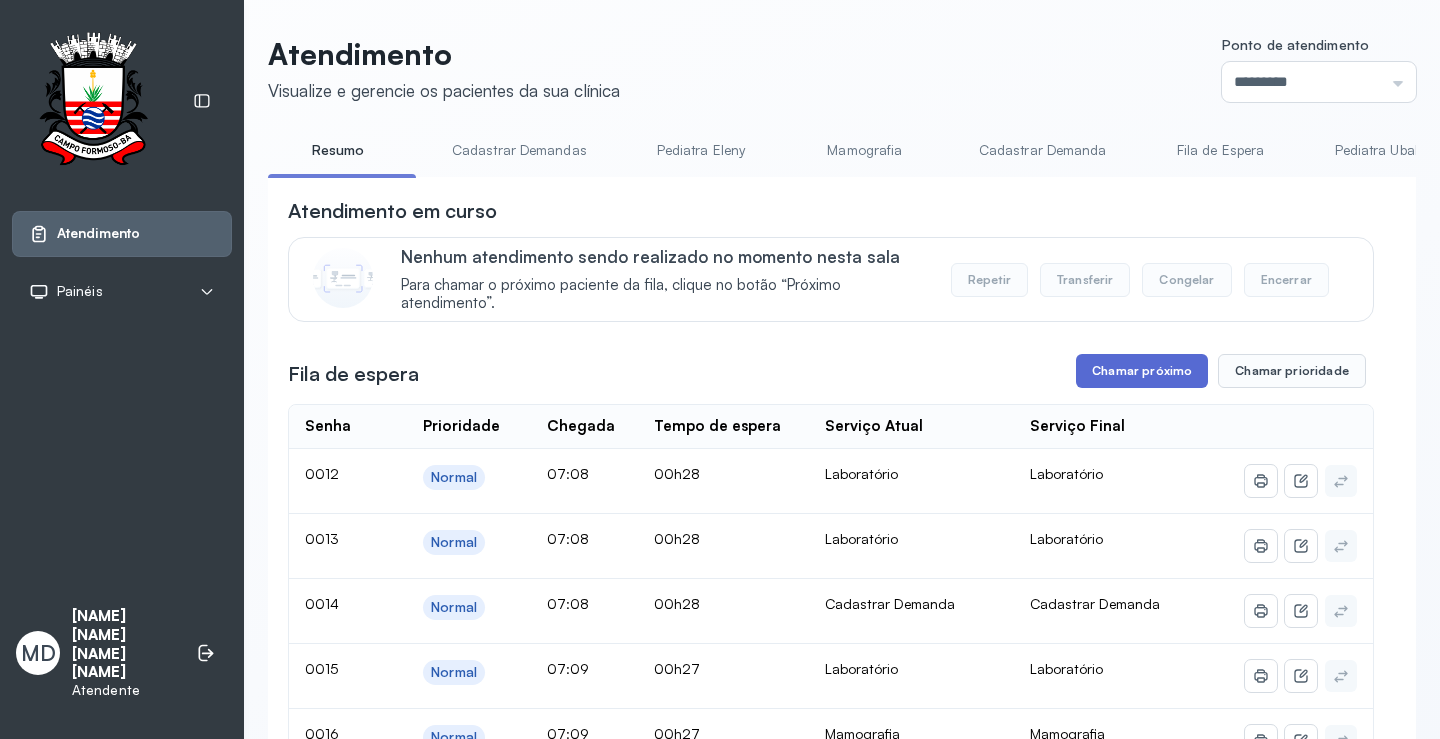 click on "Chamar próximo" at bounding box center [1142, 371] 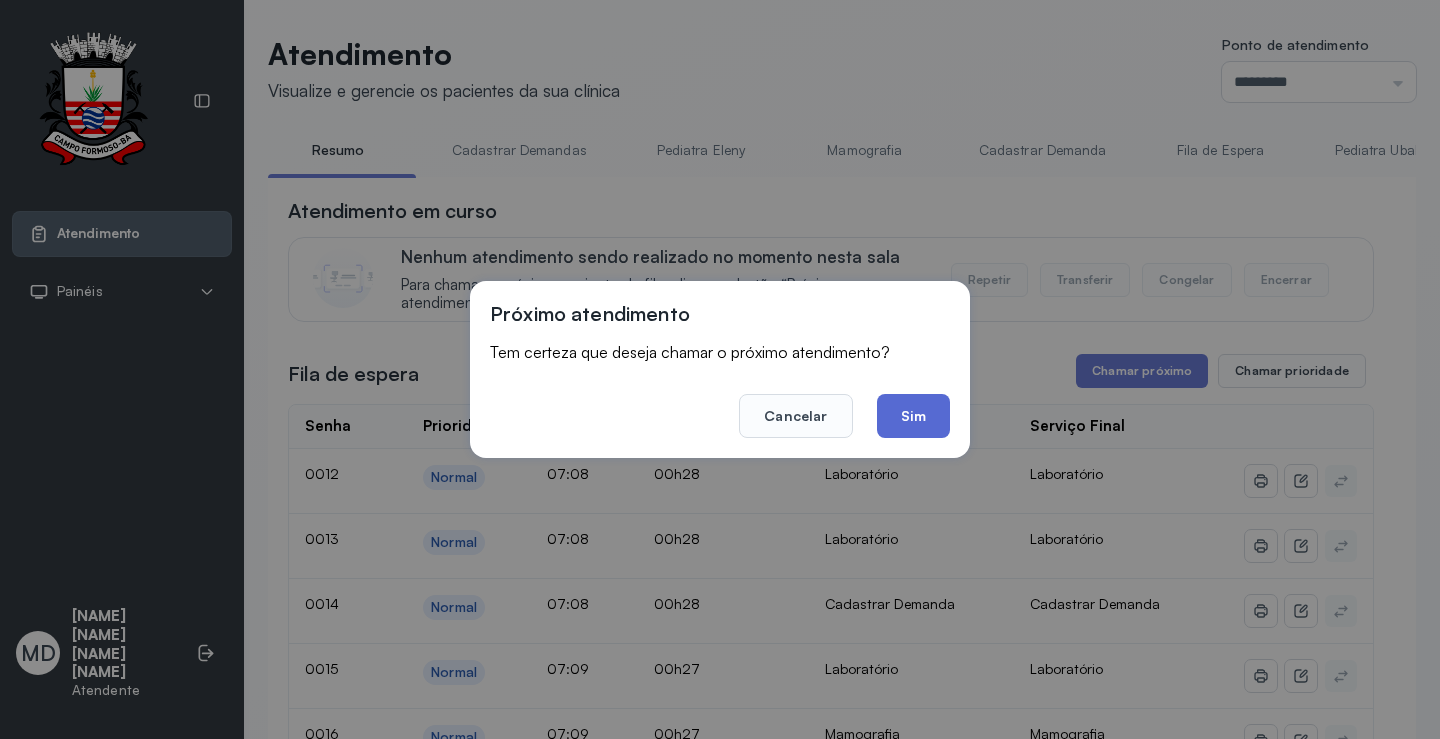 click on "Sim" 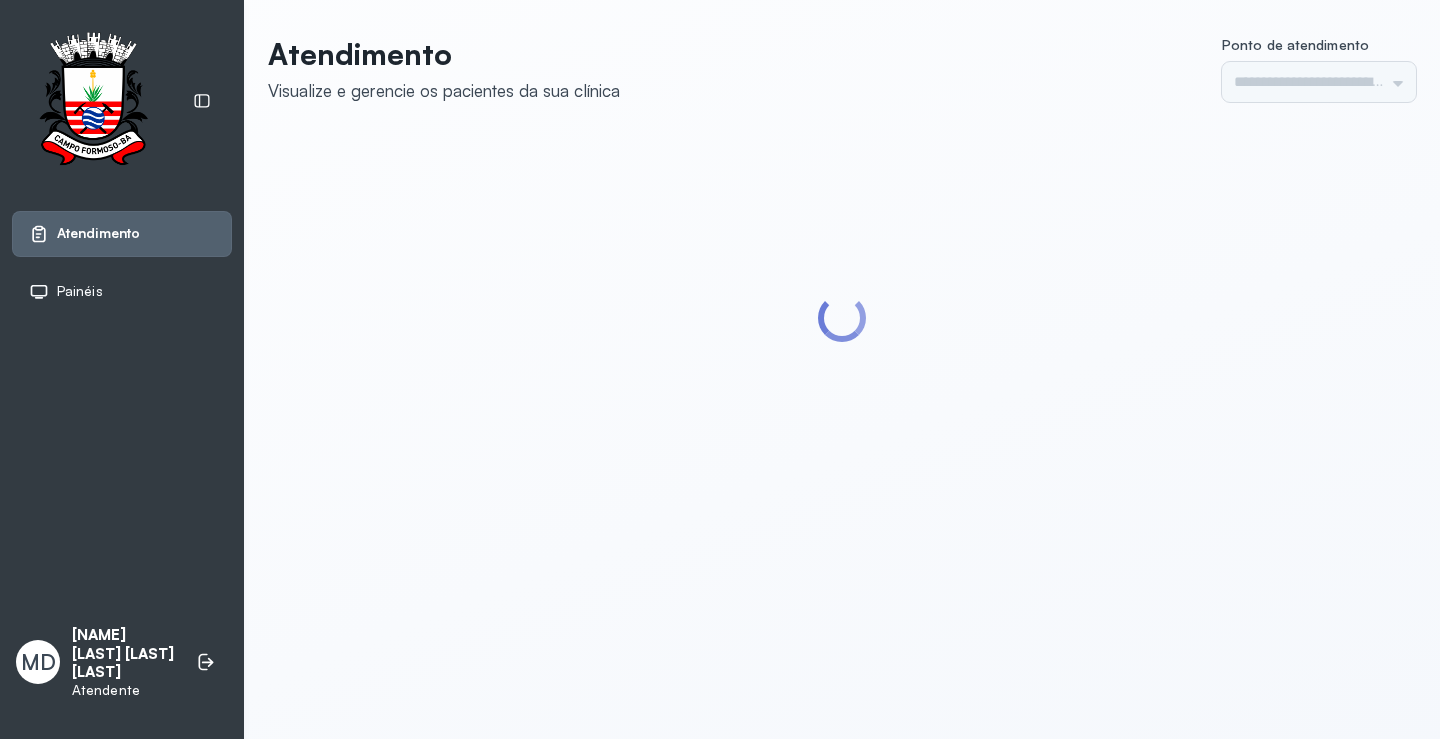 scroll, scrollTop: 0, scrollLeft: 0, axis: both 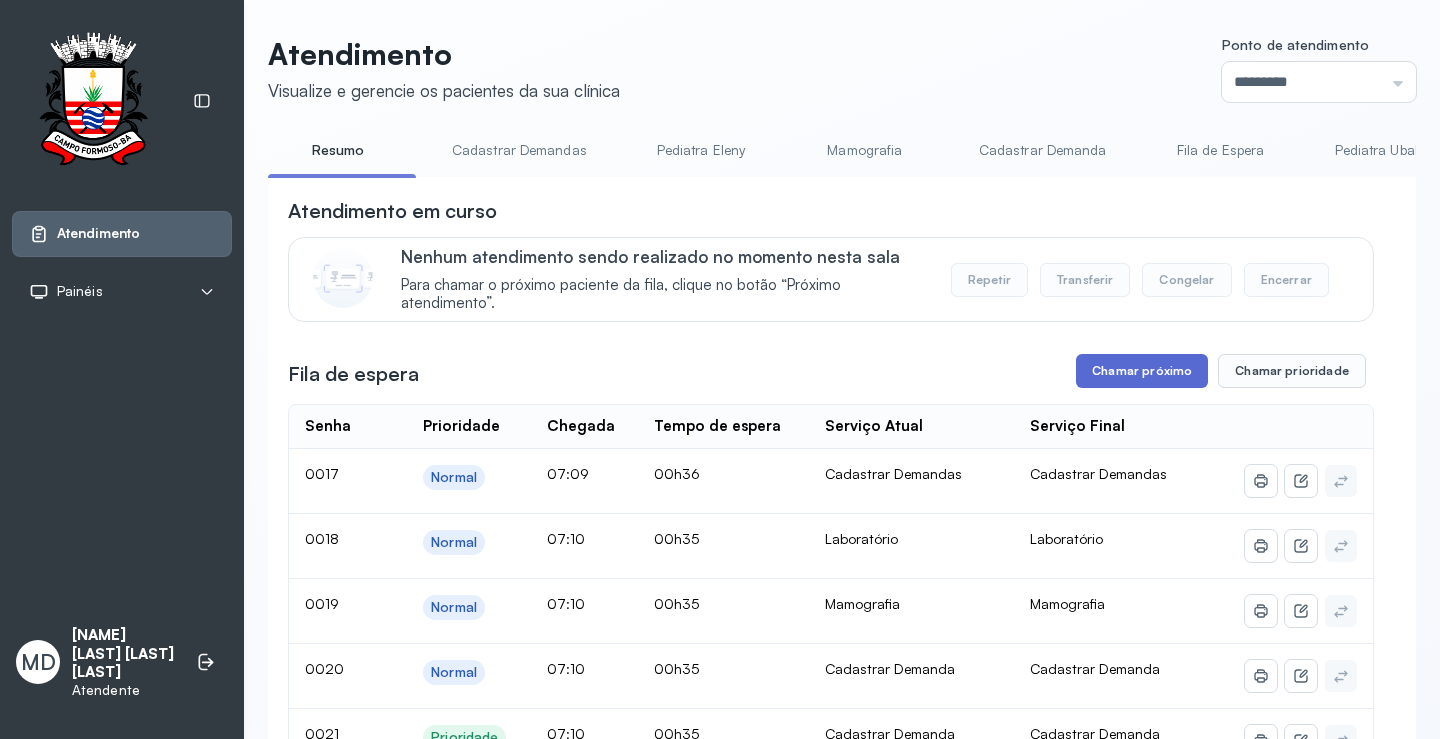 click on "Chamar próximo" at bounding box center [1142, 371] 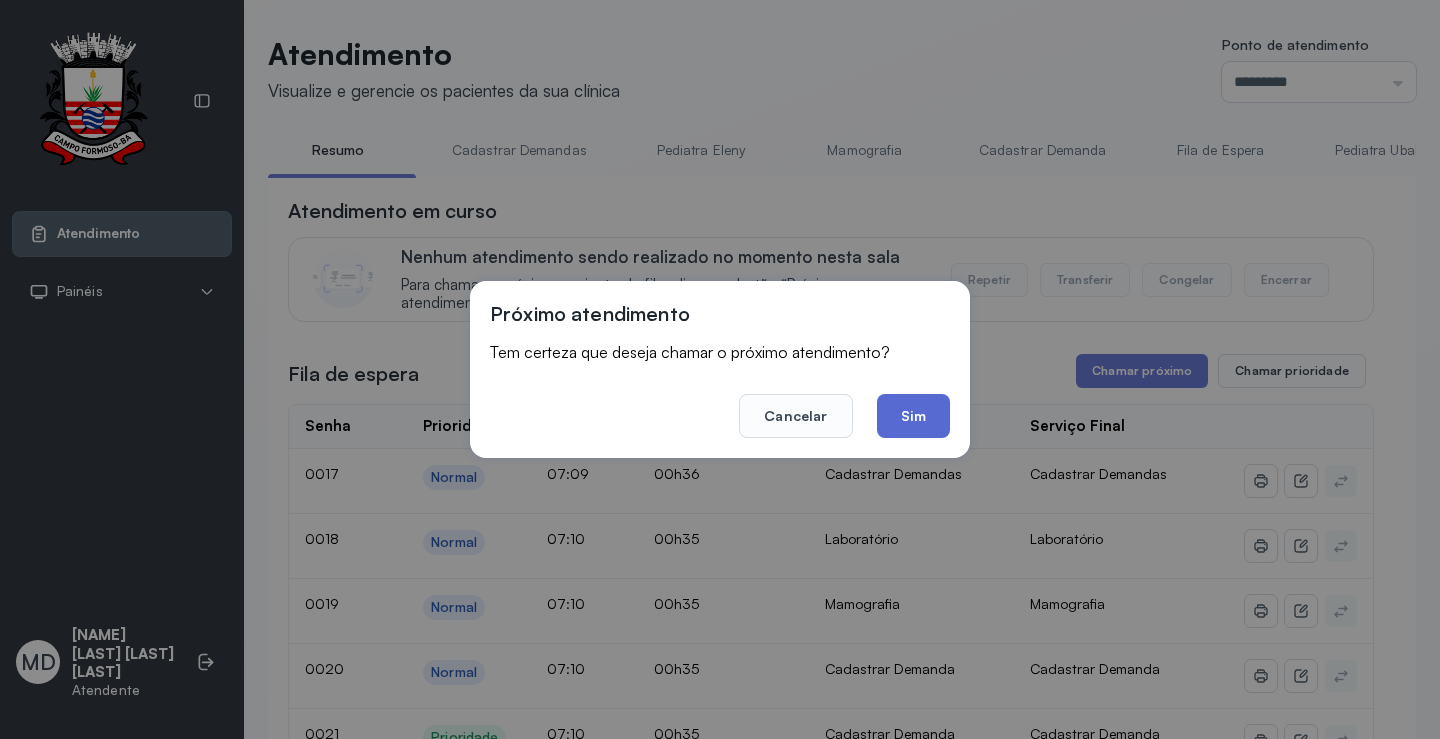 click on "Sim" 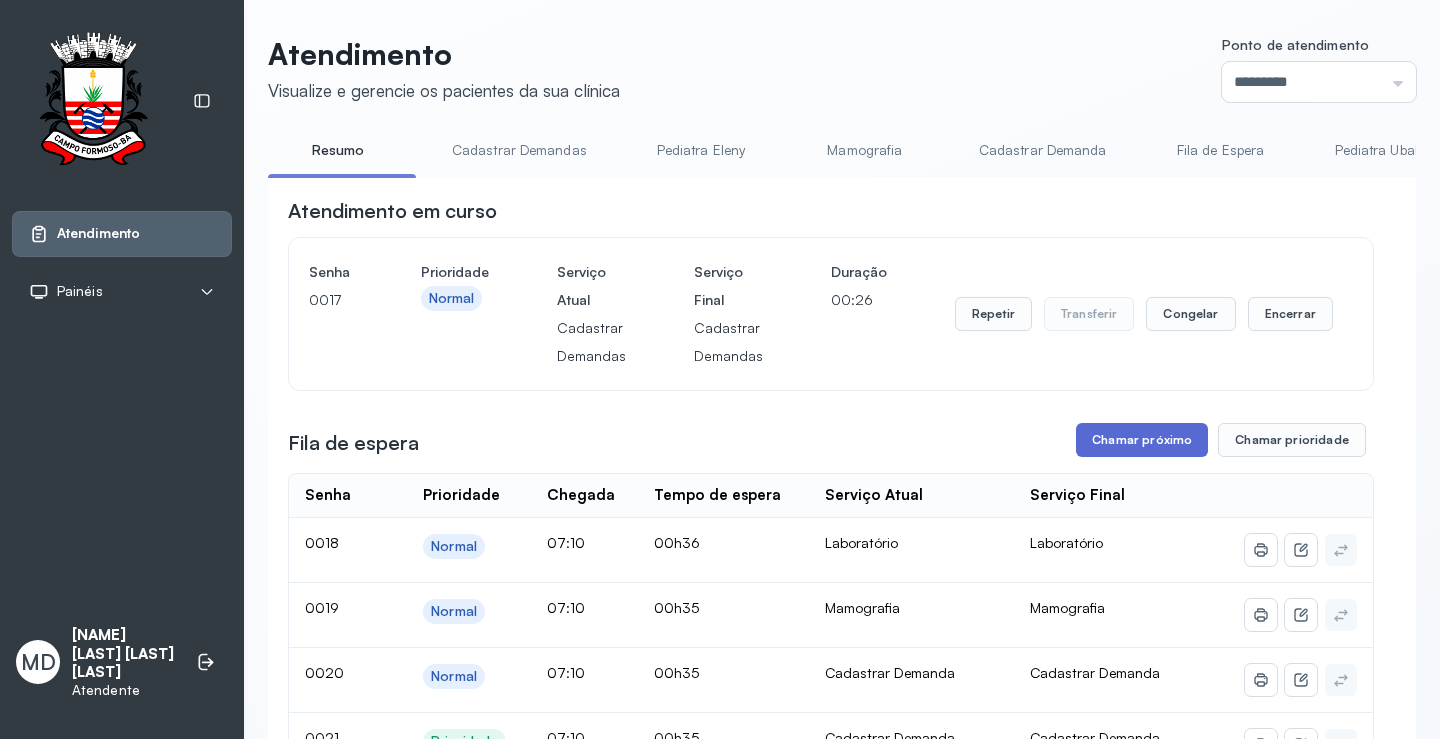 click on "Chamar próximo" at bounding box center (1142, 440) 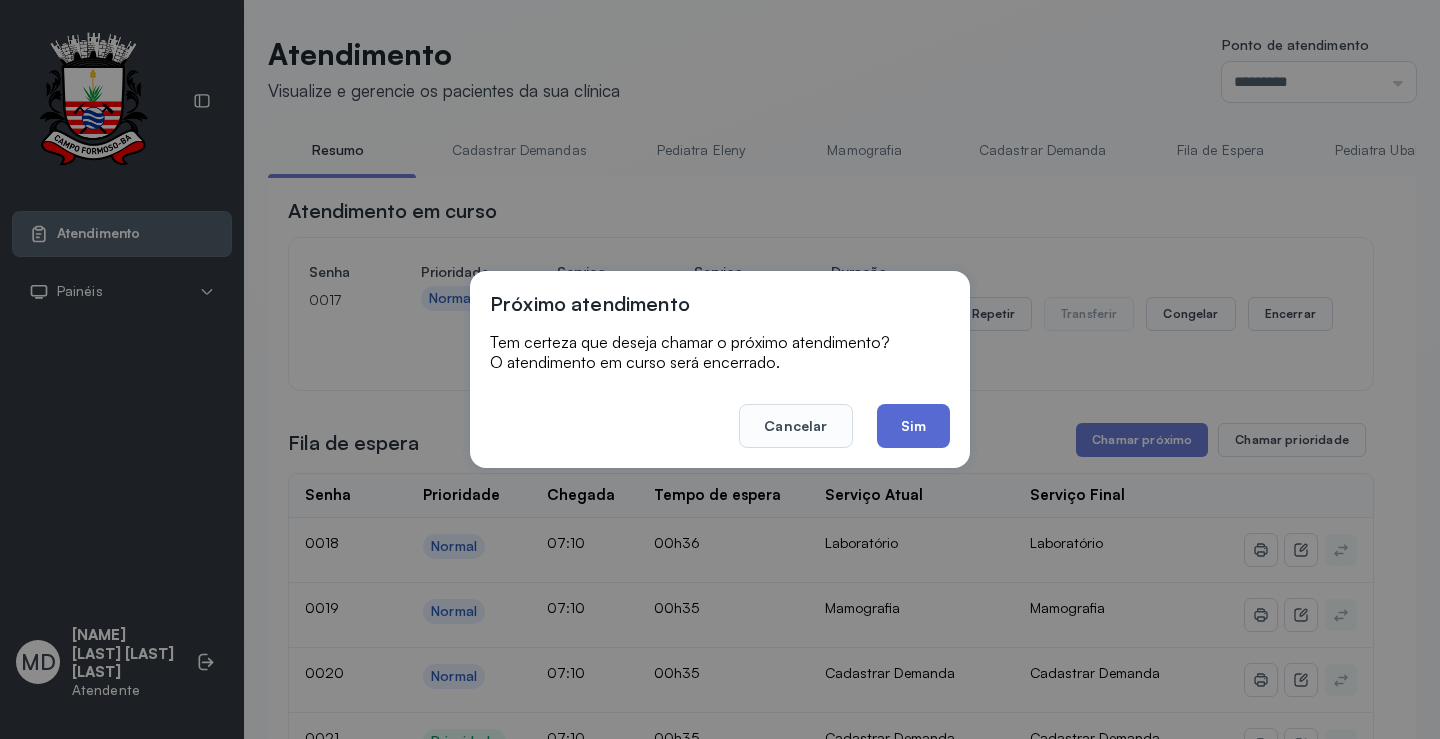 click on "Sim" 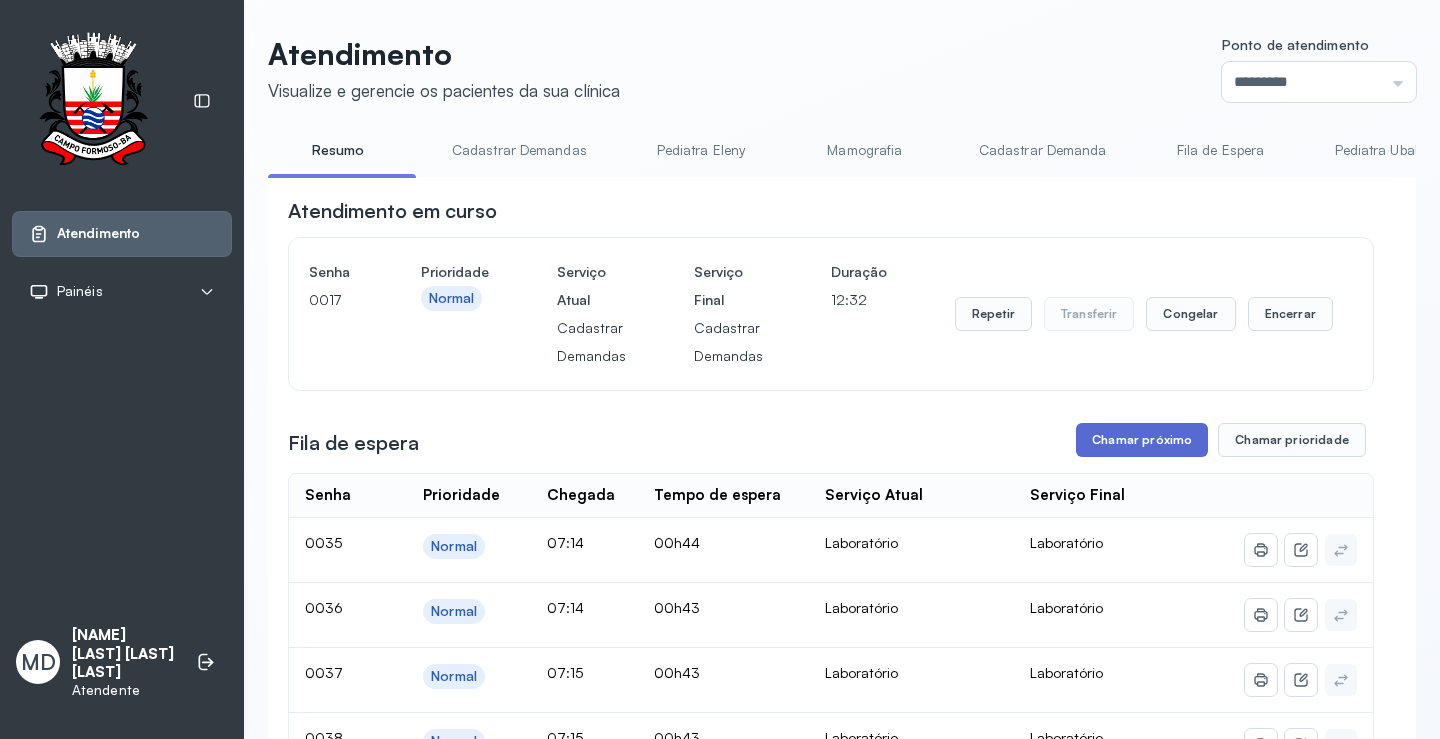 click on "Chamar próximo" at bounding box center [1142, 440] 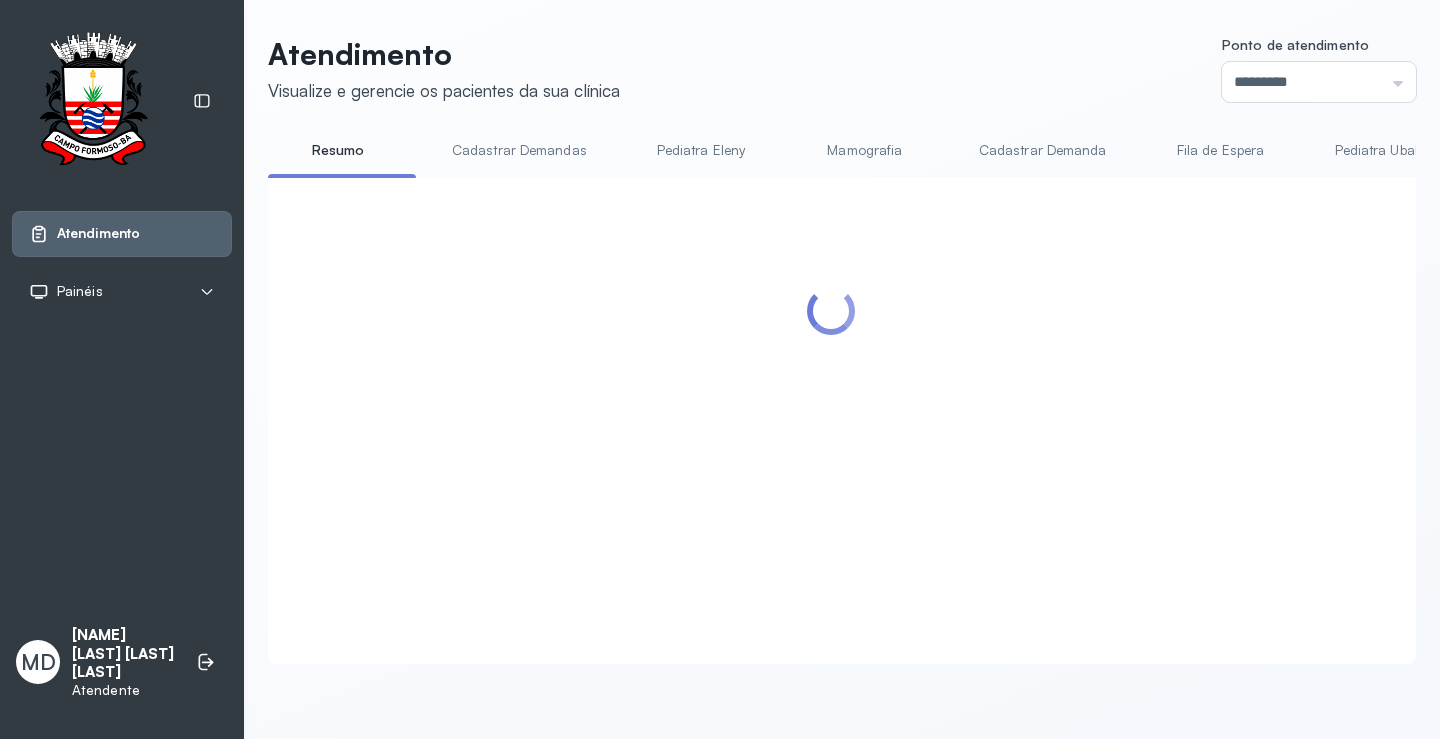click at bounding box center (831, 396) 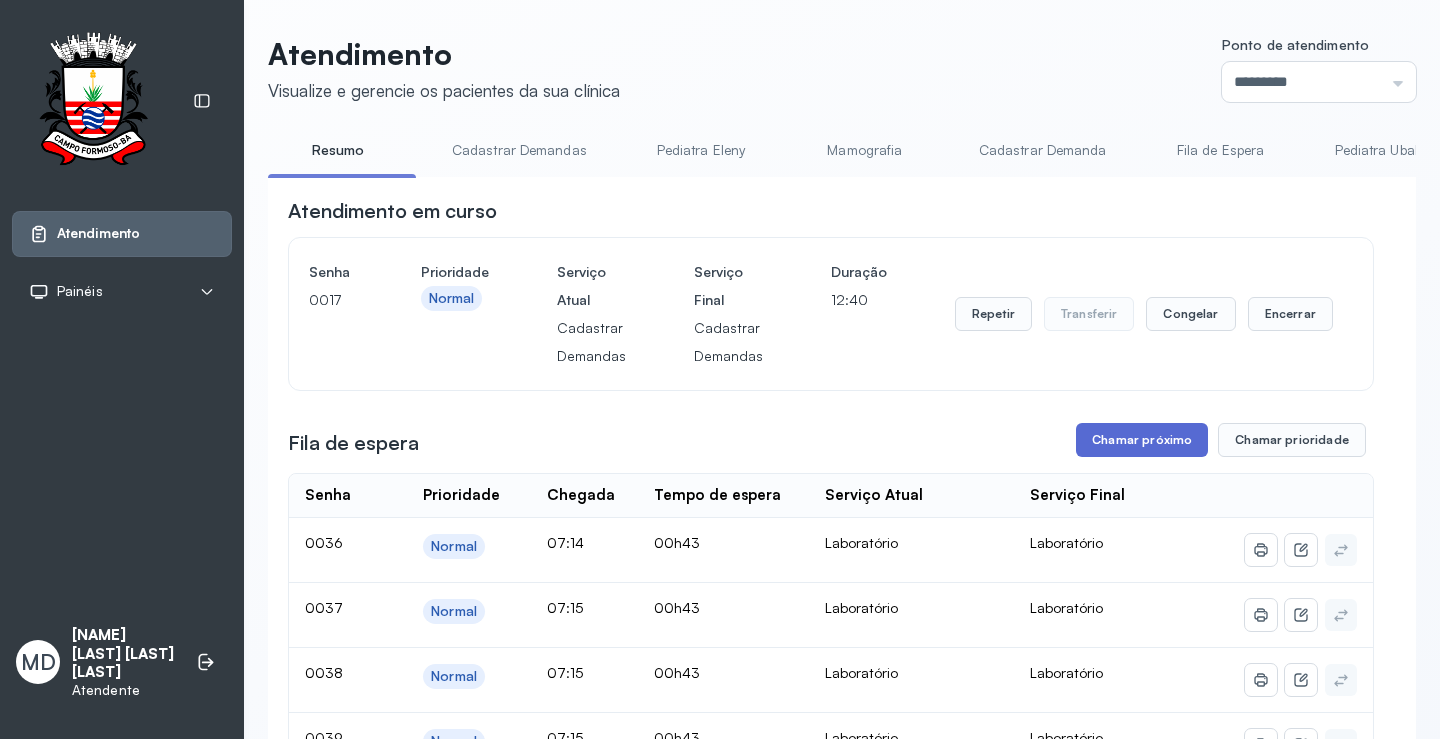 click on "Chamar próximo" at bounding box center [1142, 440] 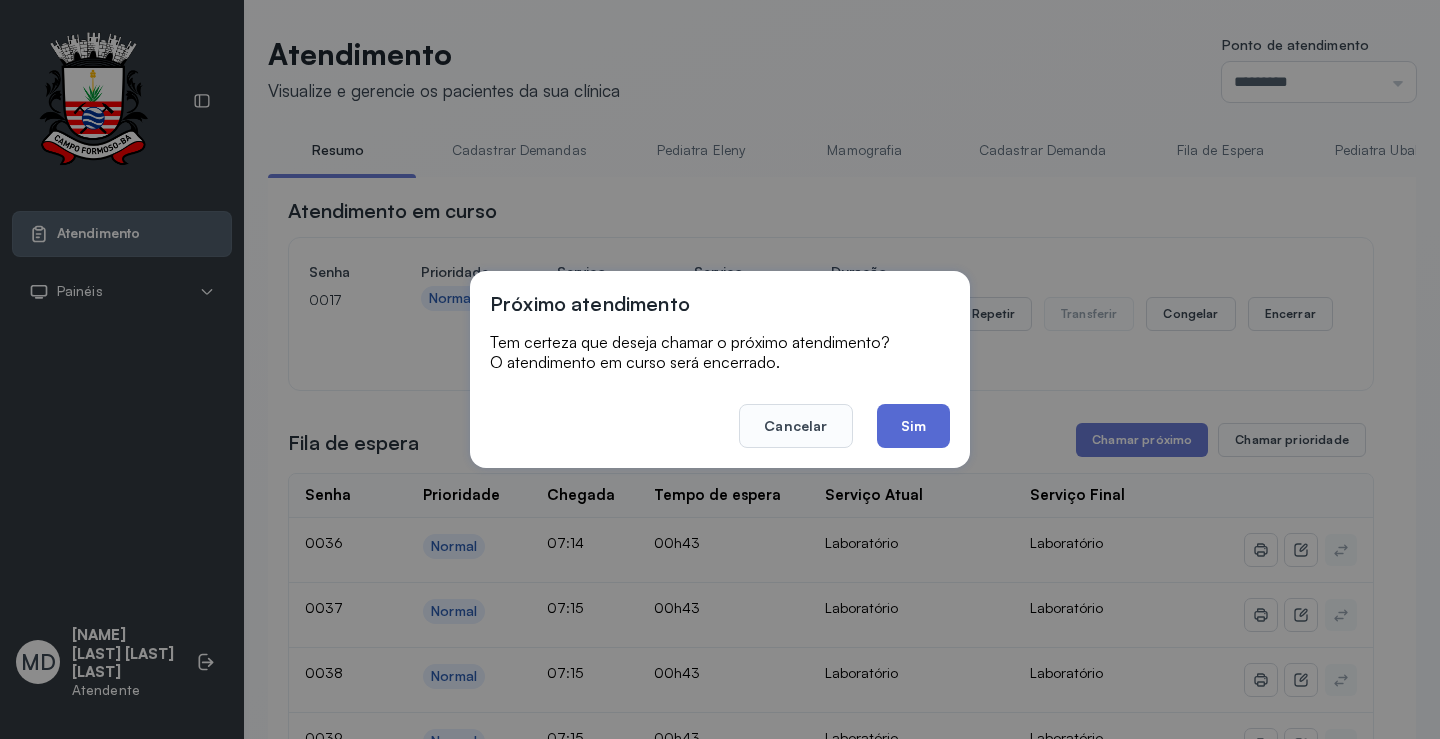click on "Sim" 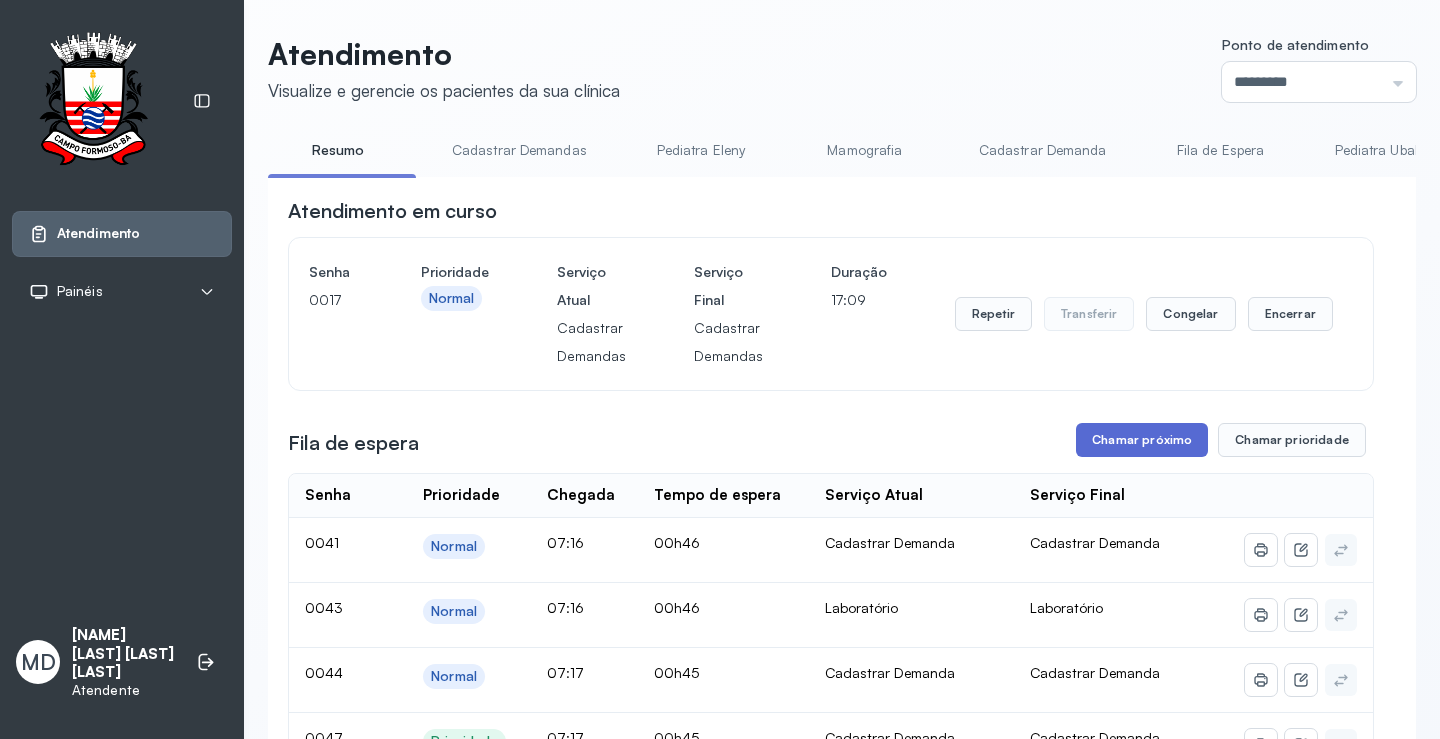 click on "Chamar próximo" at bounding box center (1142, 440) 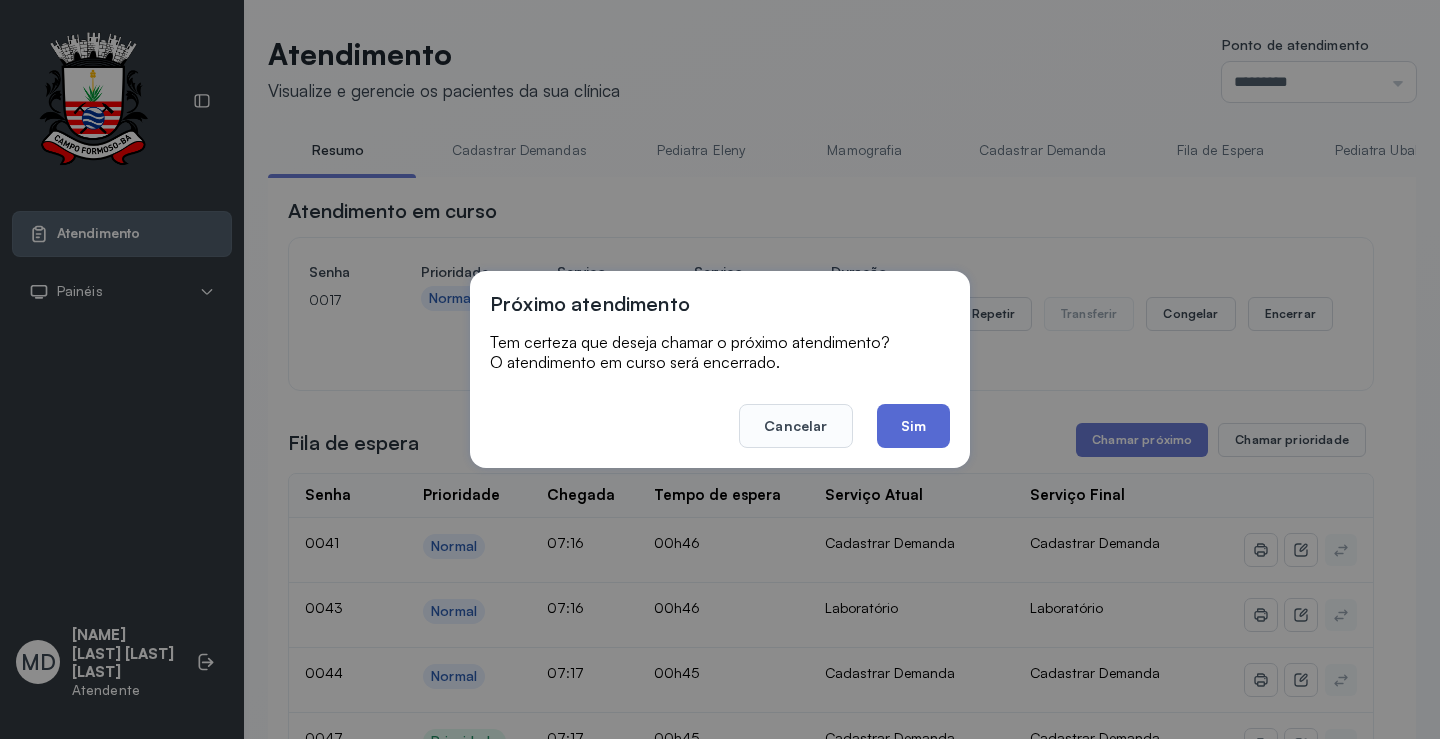 click on "Sim" 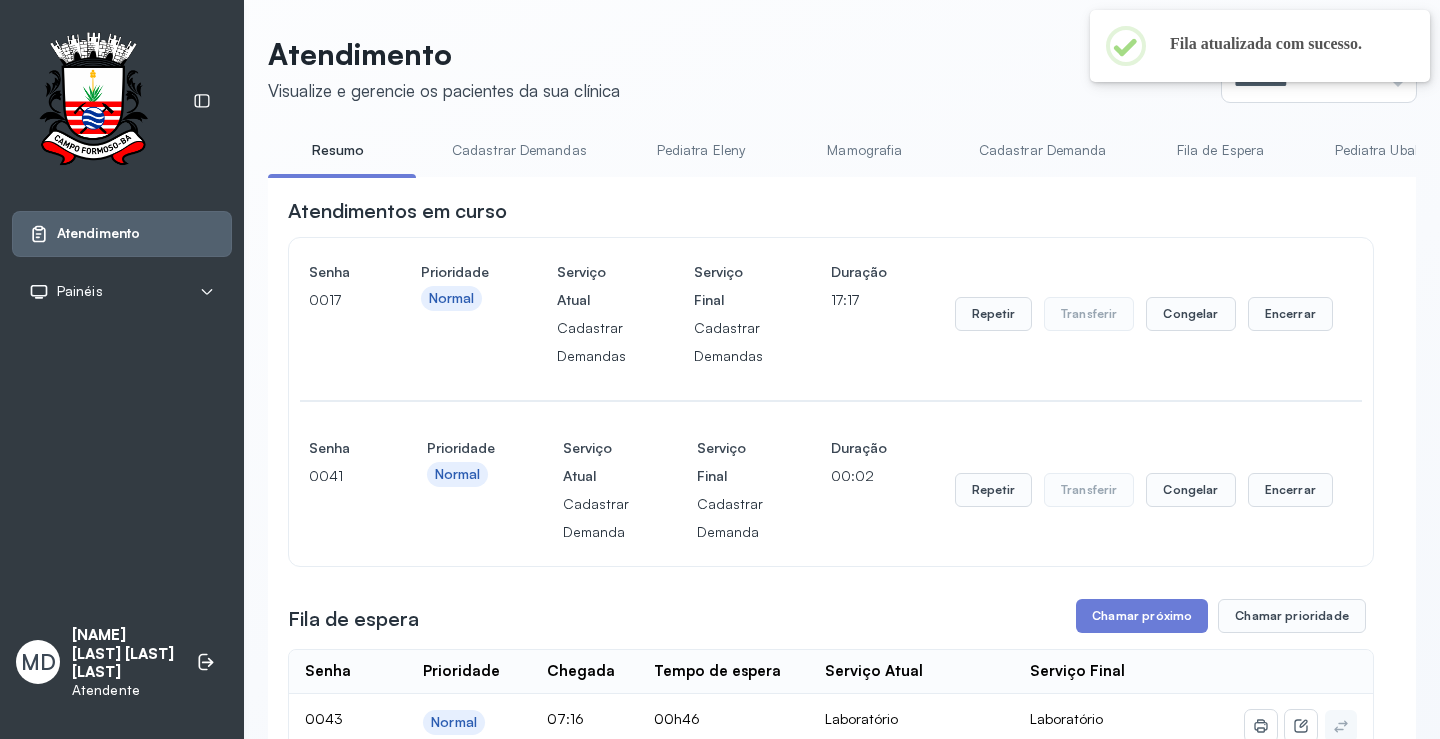 scroll, scrollTop: 100, scrollLeft: 0, axis: vertical 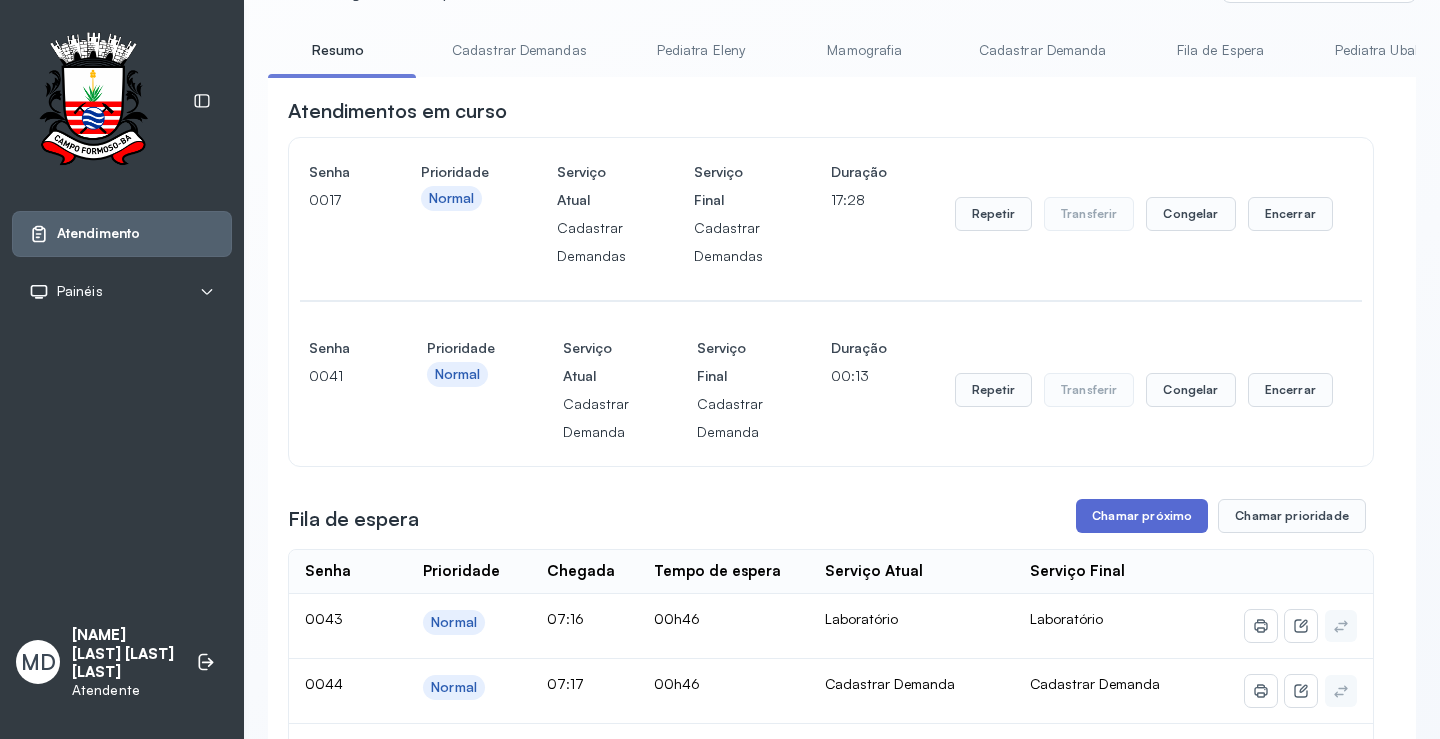 click on "Chamar próximo" at bounding box center [1142, 516] 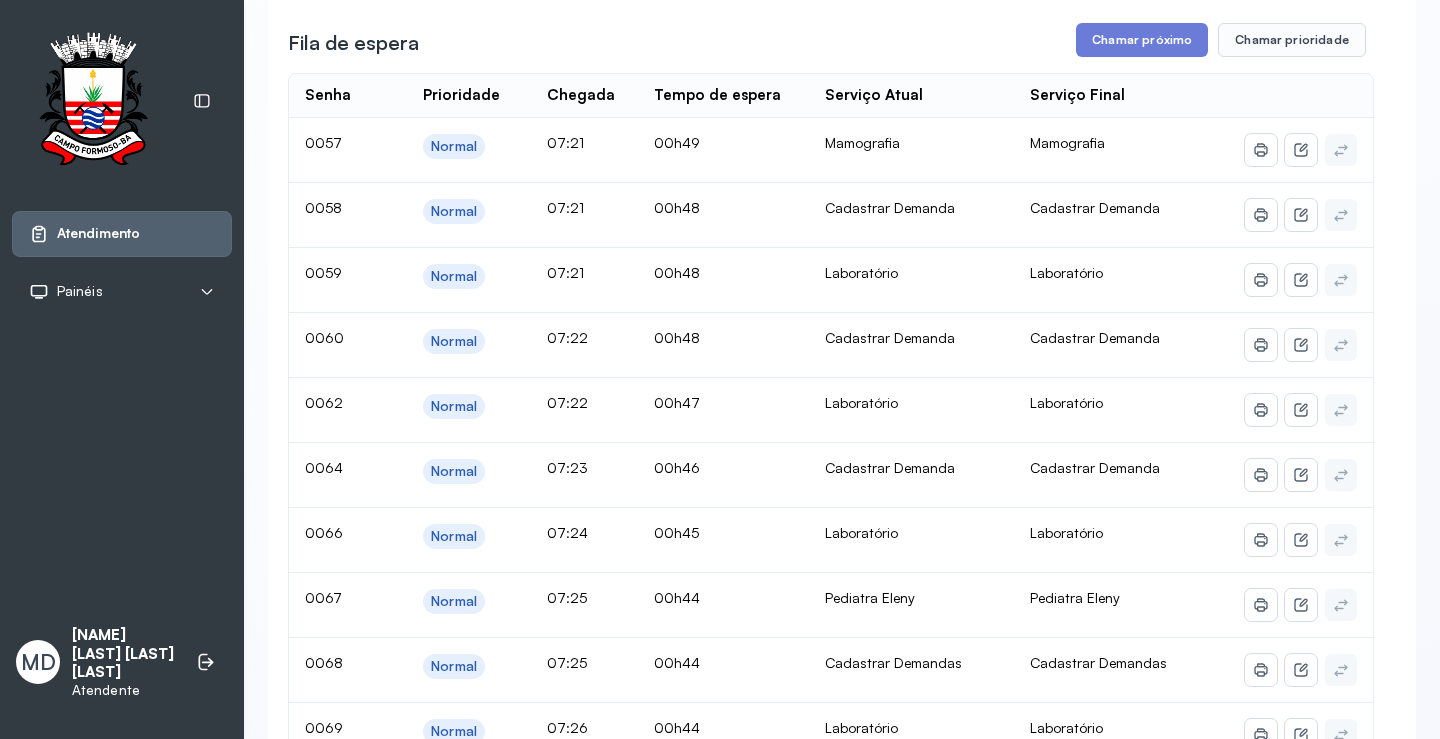 scroll, scrollTop: 0, scrollLeft: 0, axis: both 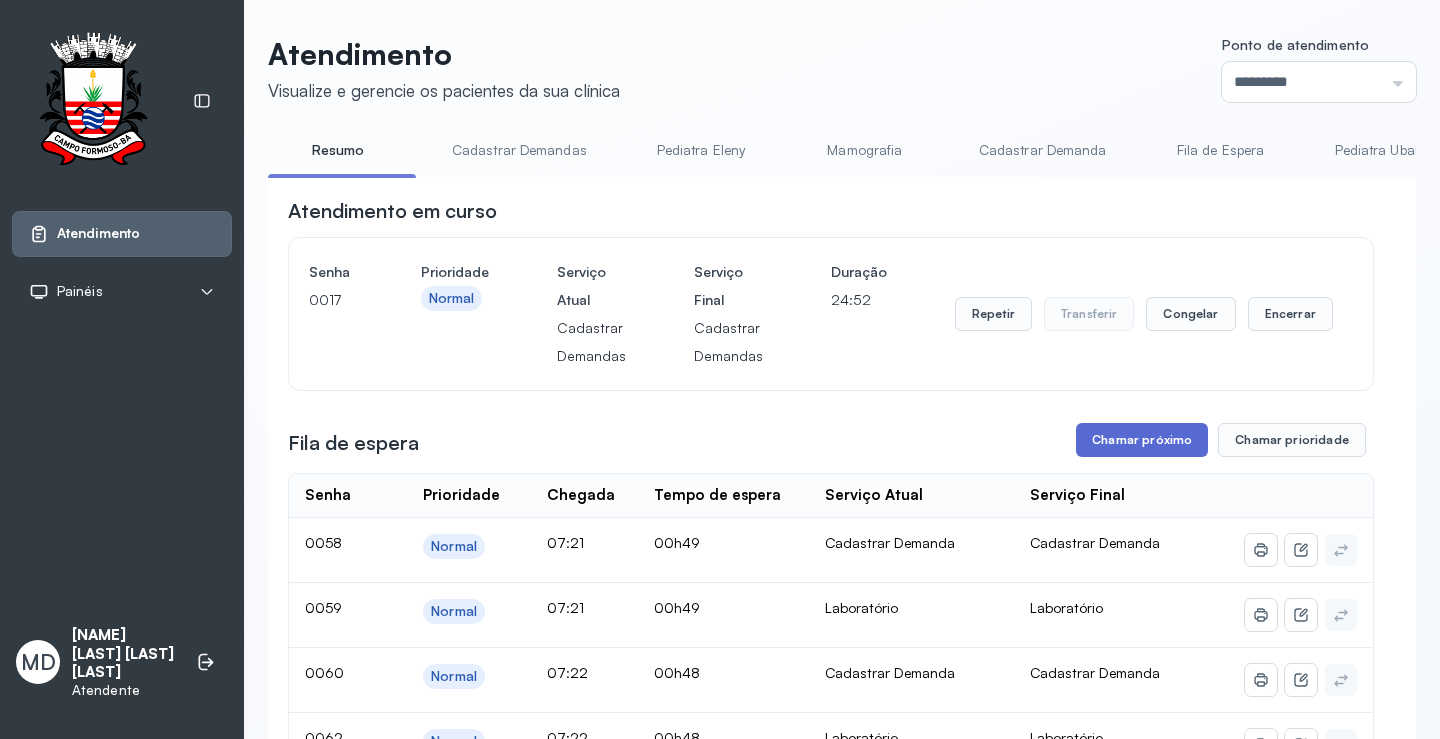 click on "Chamar próximo" at bounding box center (1142, 440) 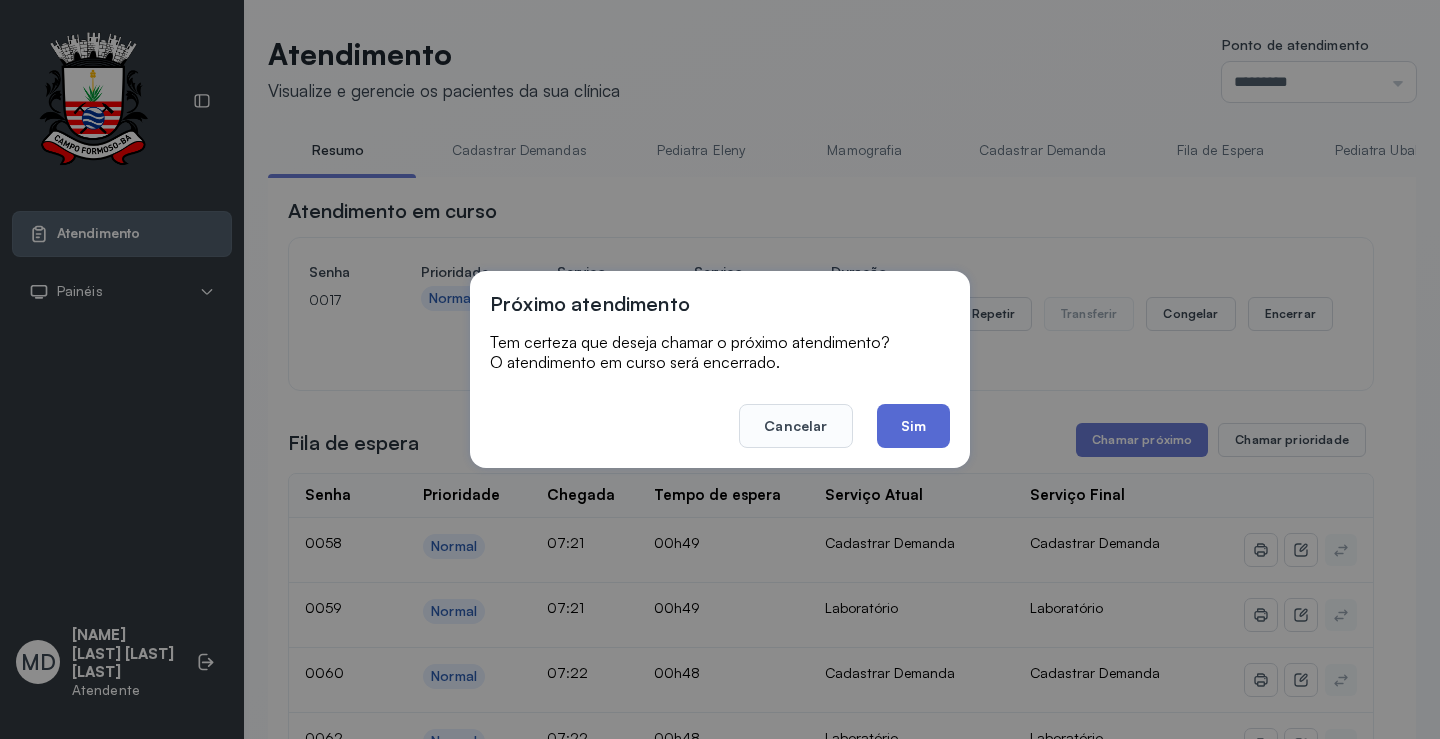 click on "Sim" 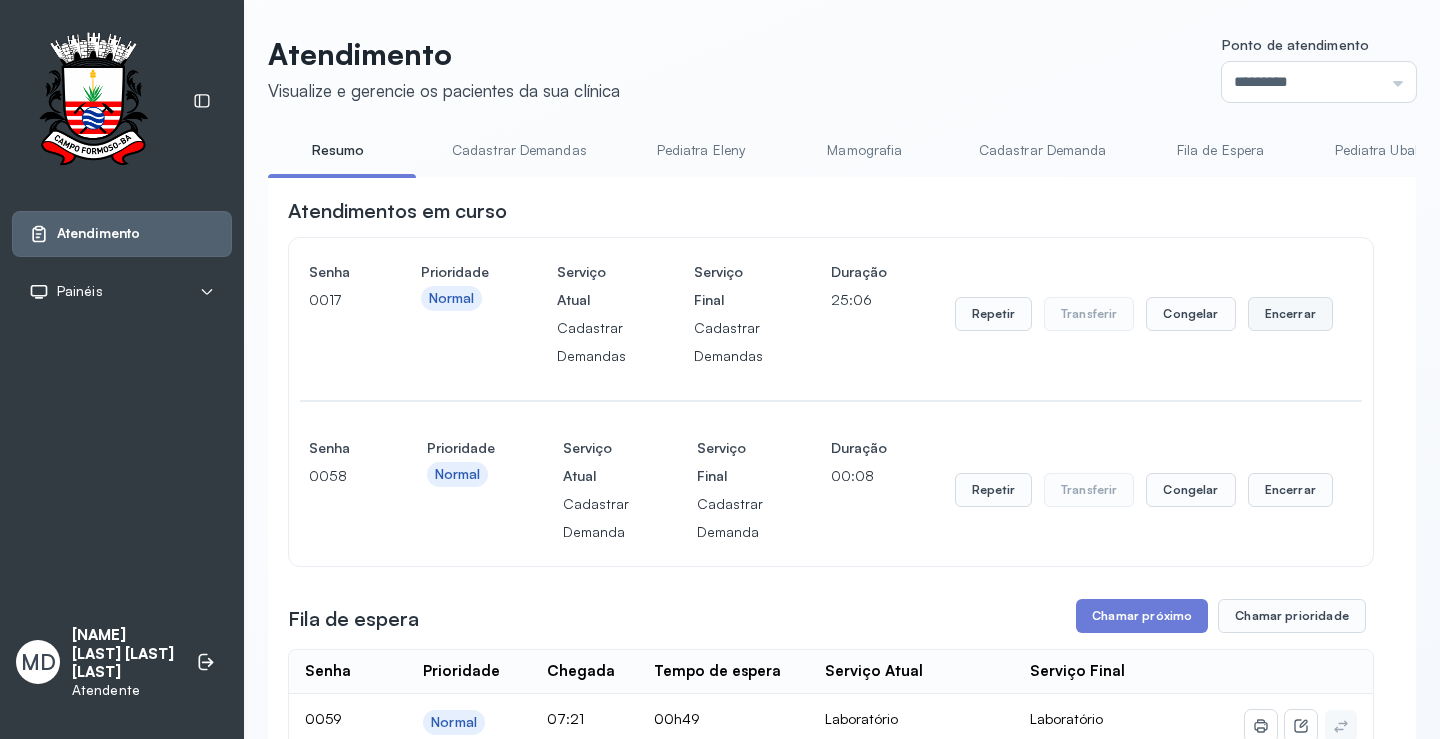 click on "Encerrar" at bounding box center (1290, 314) 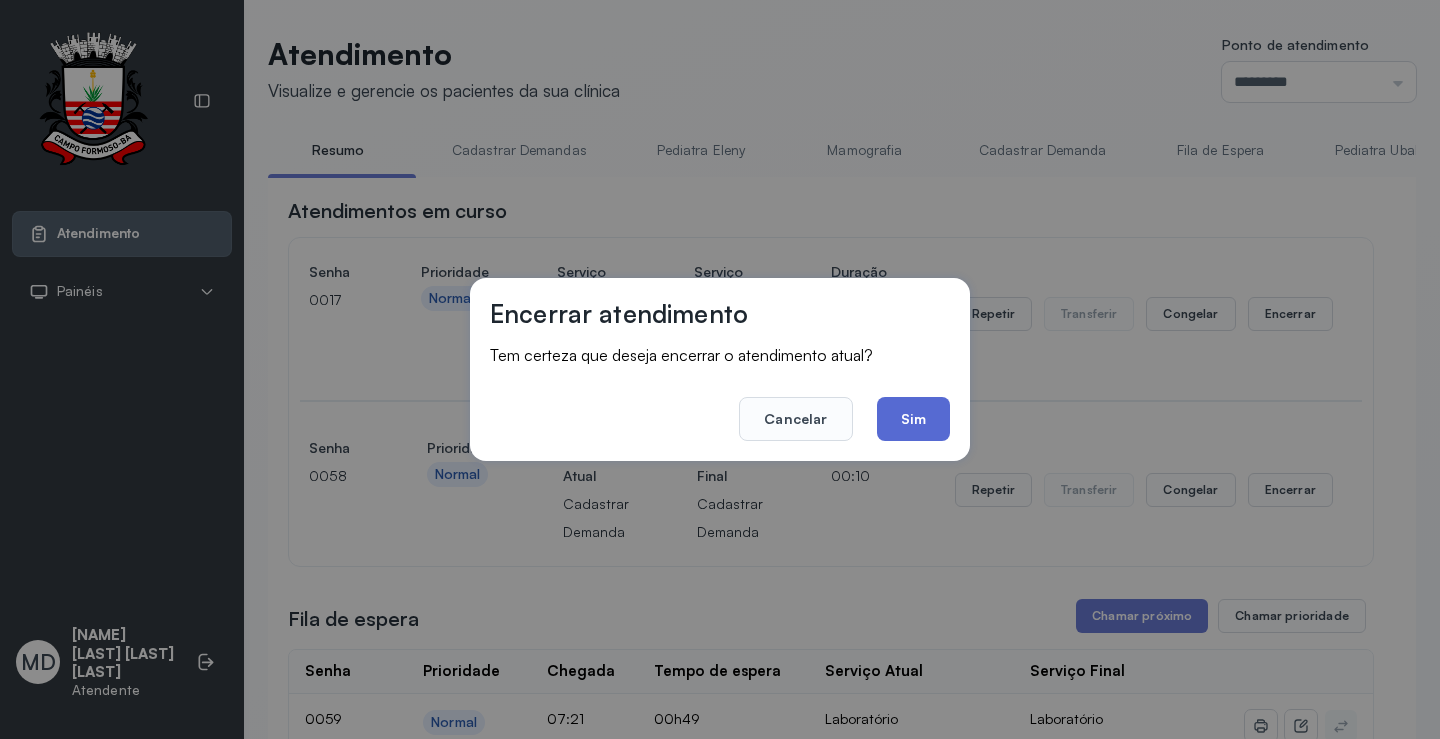 click on "Sim" 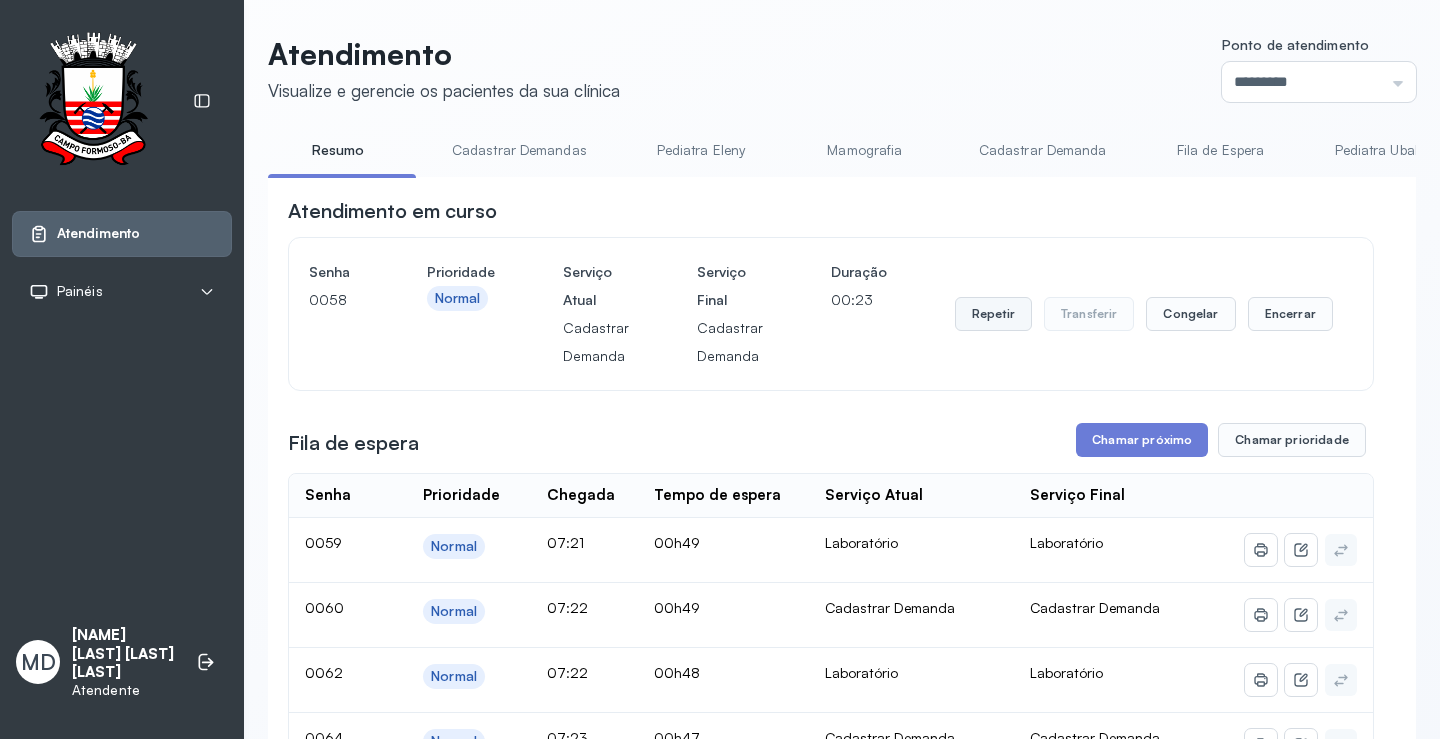 click on "Repetir" at bounding box center [993, 314] 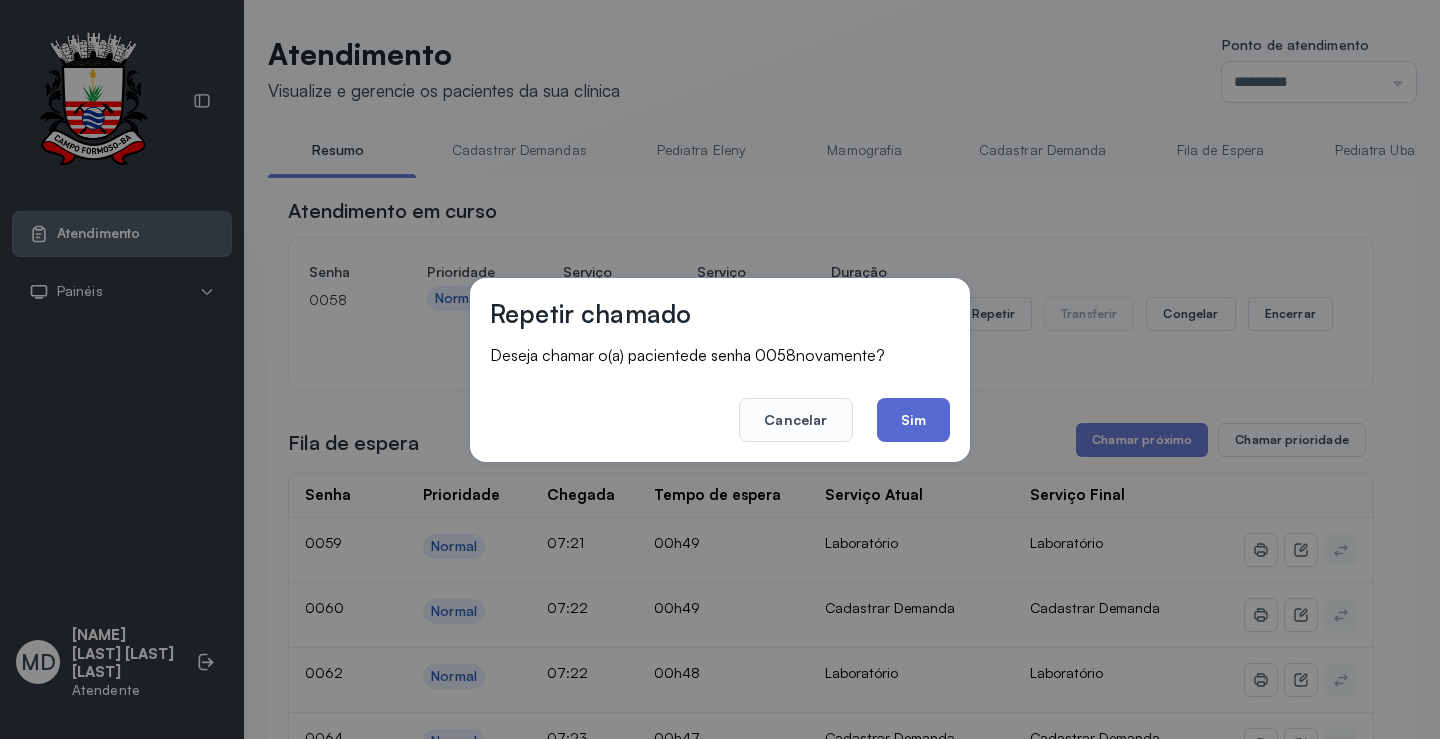 click on "Sim" 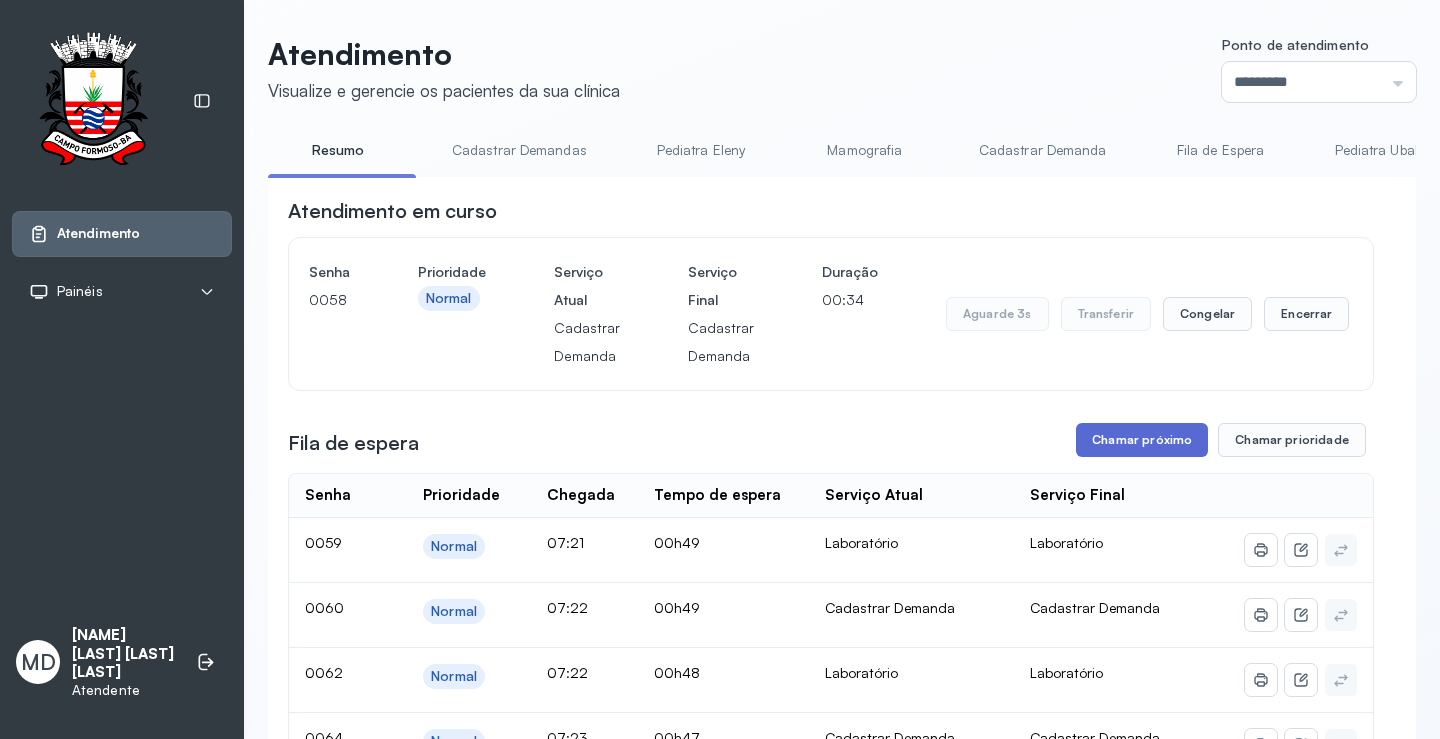 click on "Chamar próximo" at bounding box center (1142, 440) 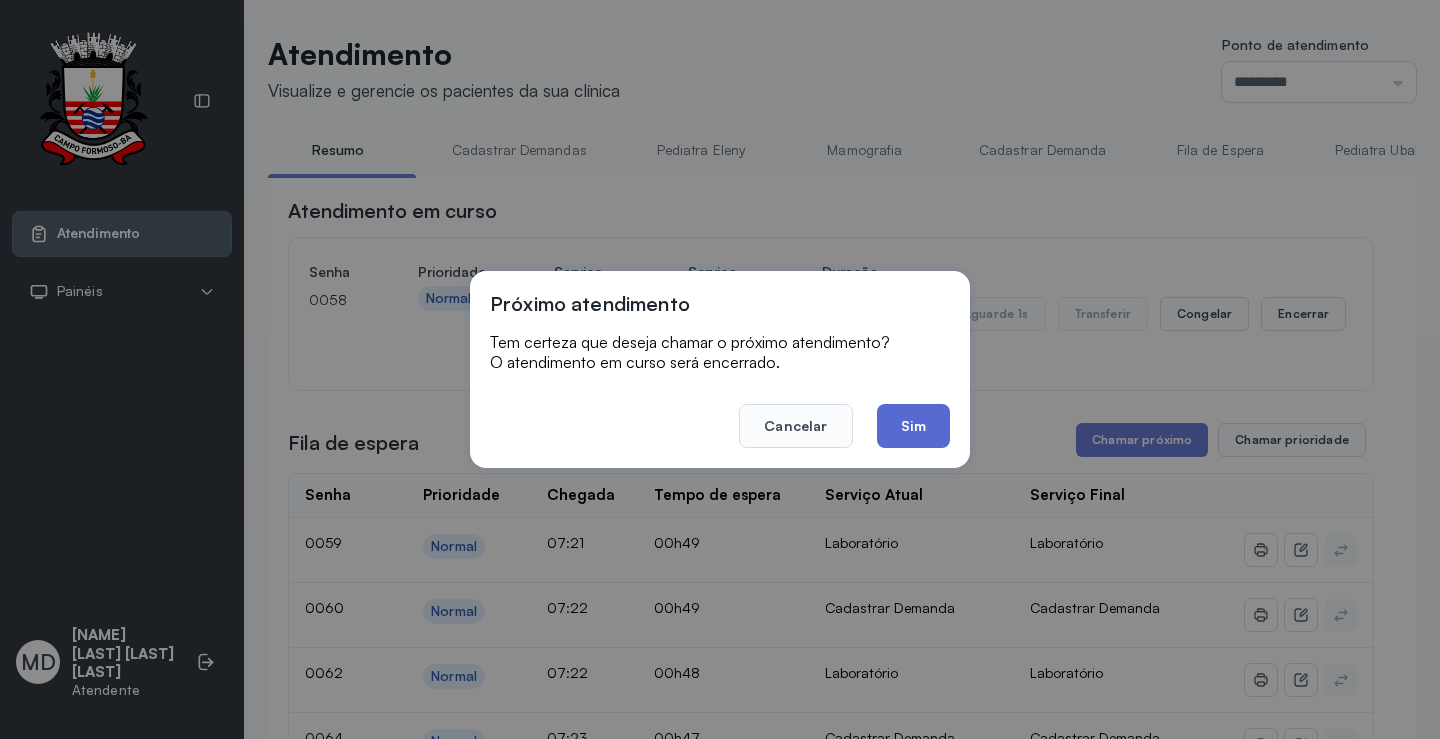 click on "Sim" 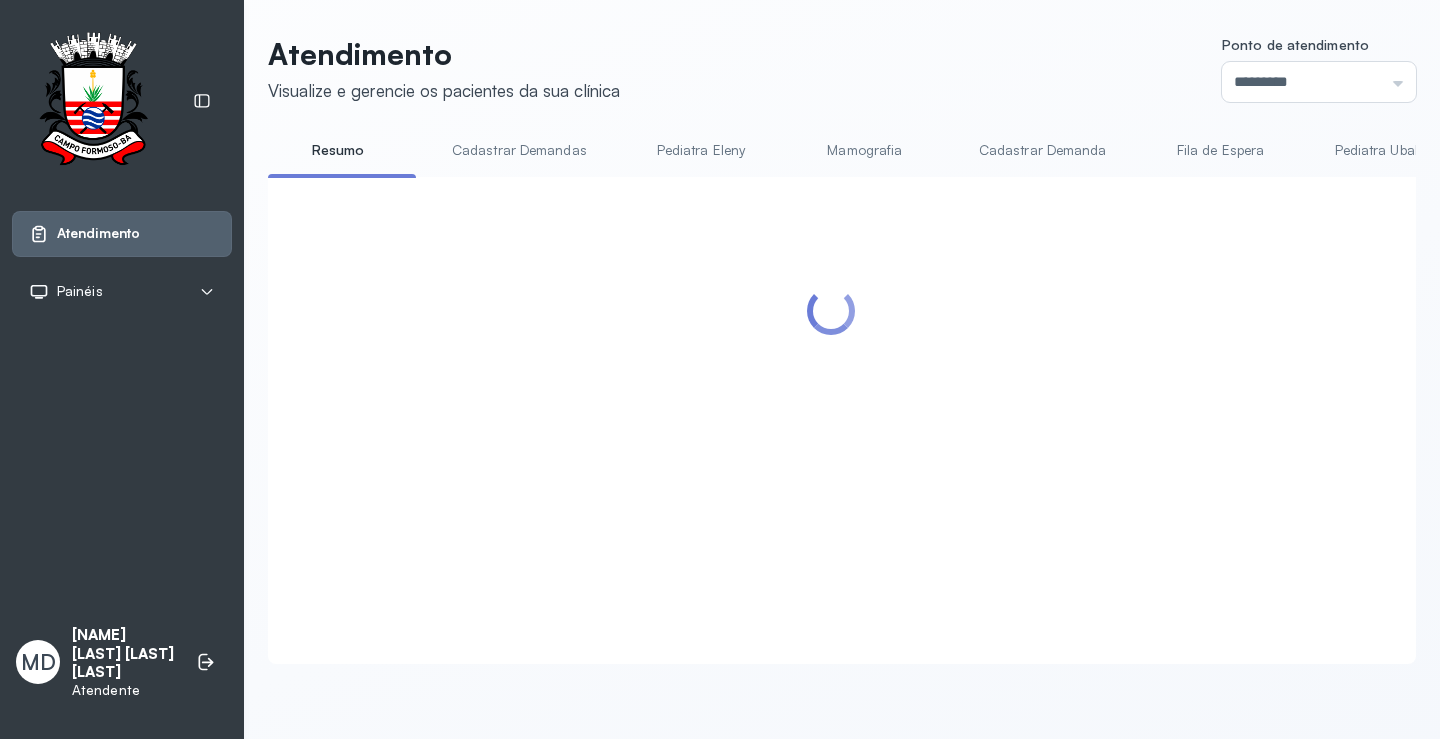 scroll, scrollTop: 100, scrollLeft: 0, axis: vertical 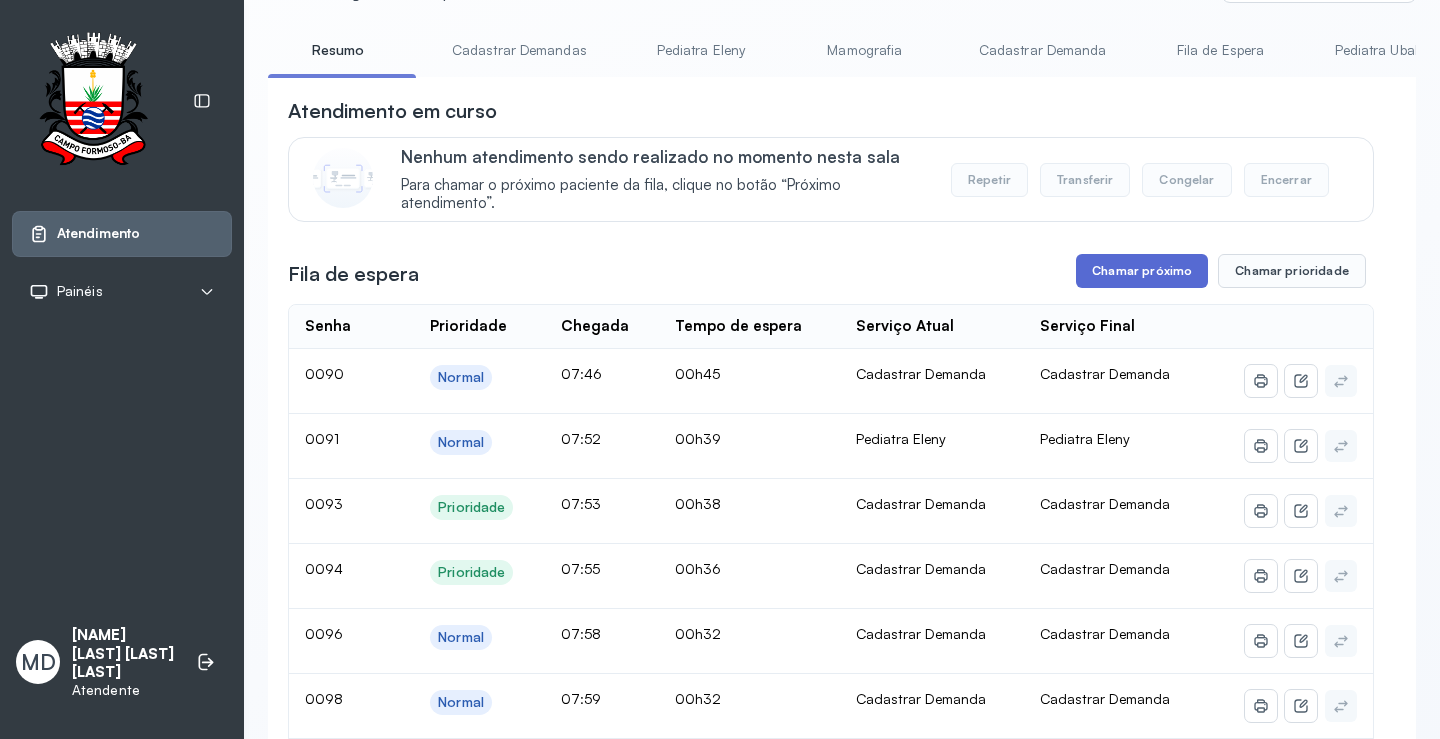click on "Chamar próximo" at bounding box center (1142, 271) 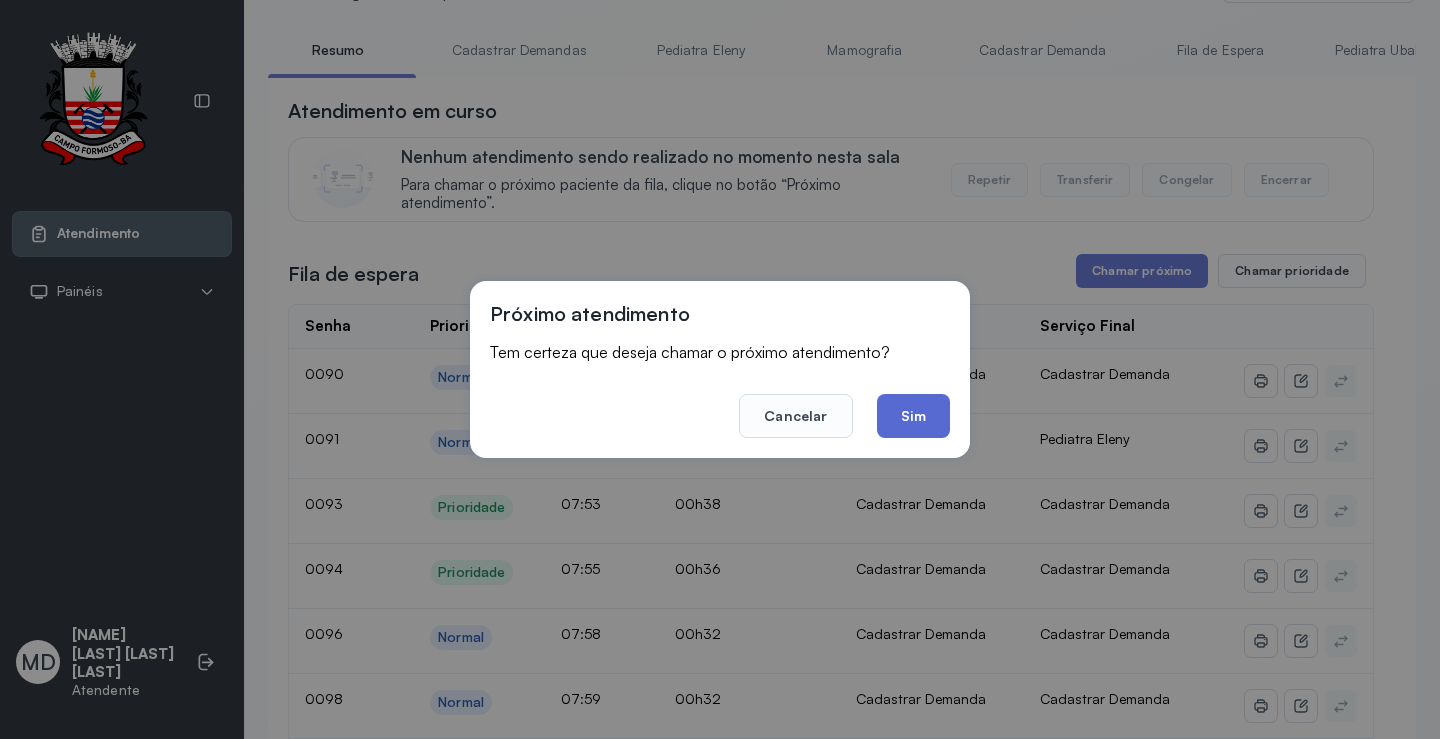 click on "Sim" 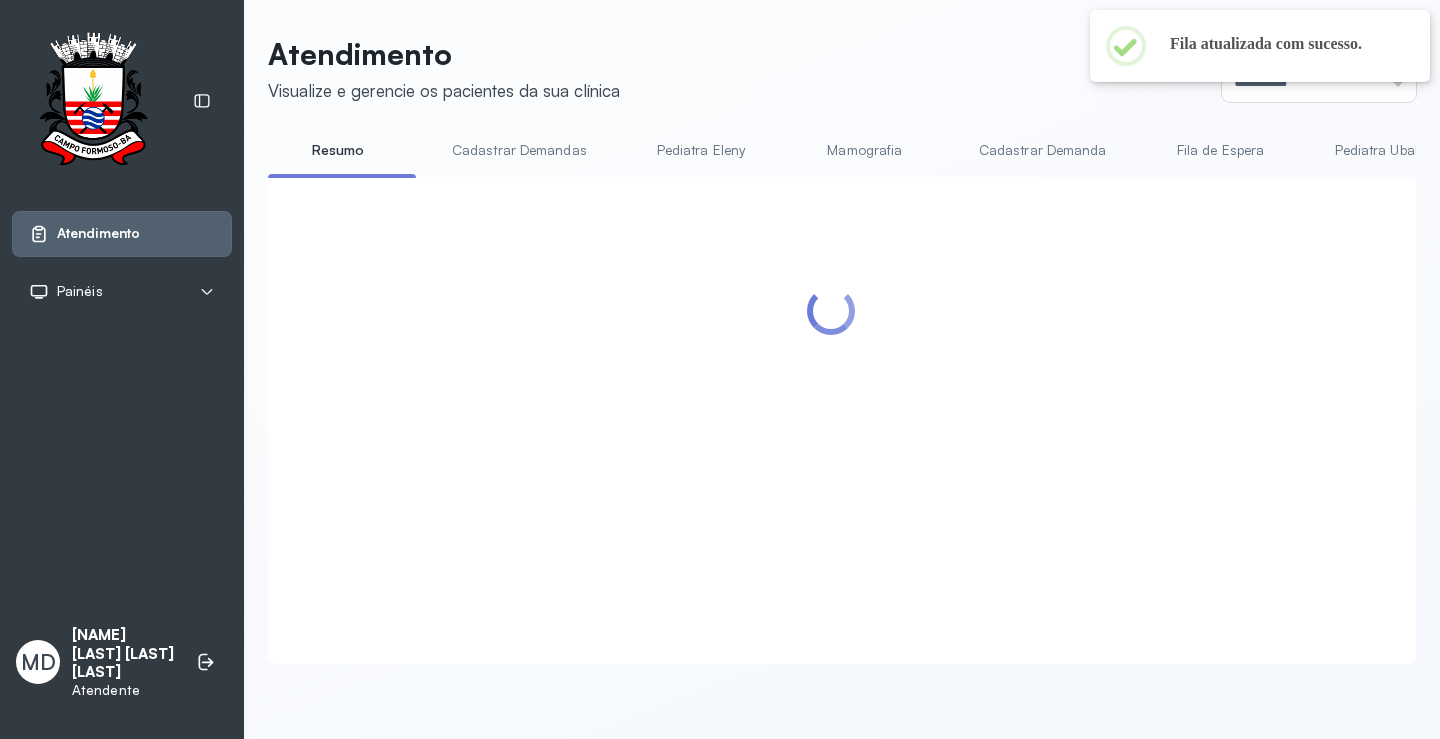 scroll, scrollTop: 100, scrollLeft: 0, axis: vertical 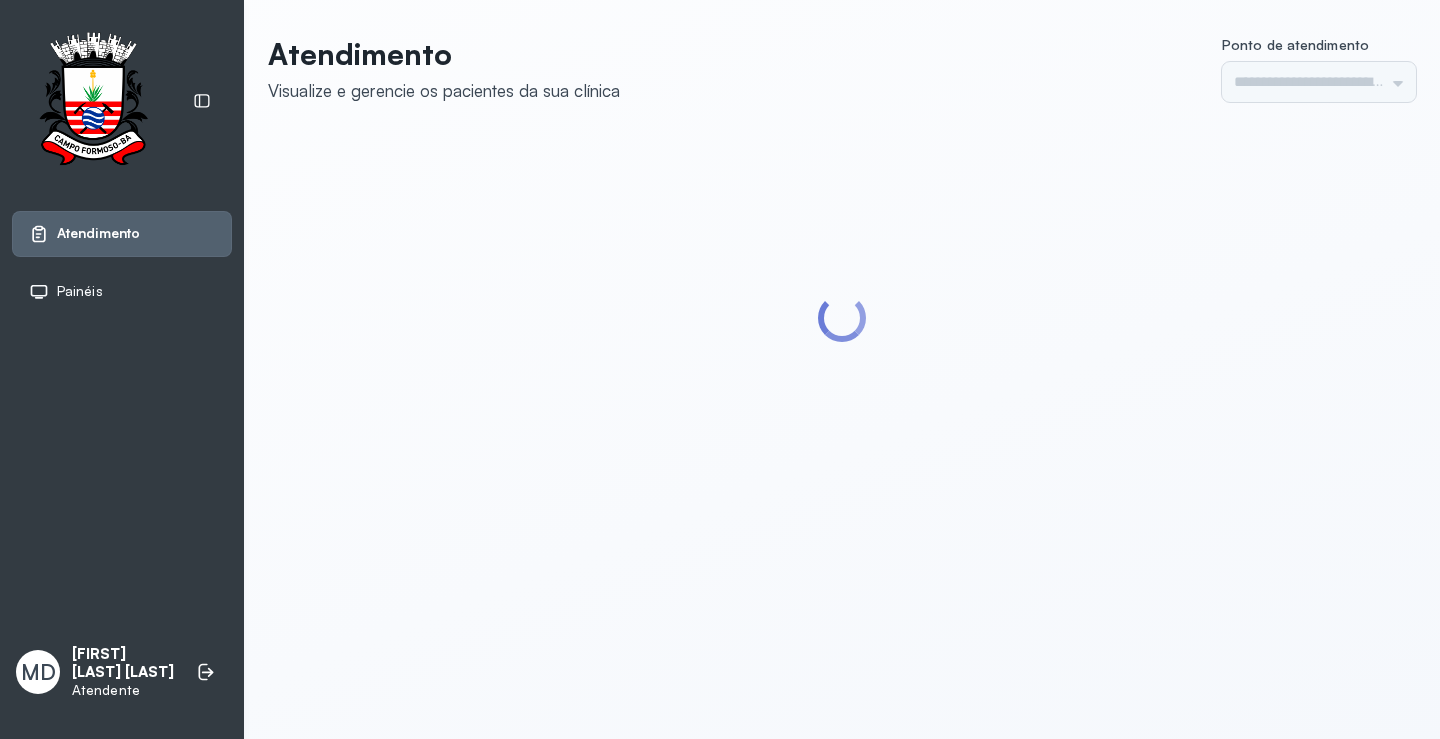 type on "*********" 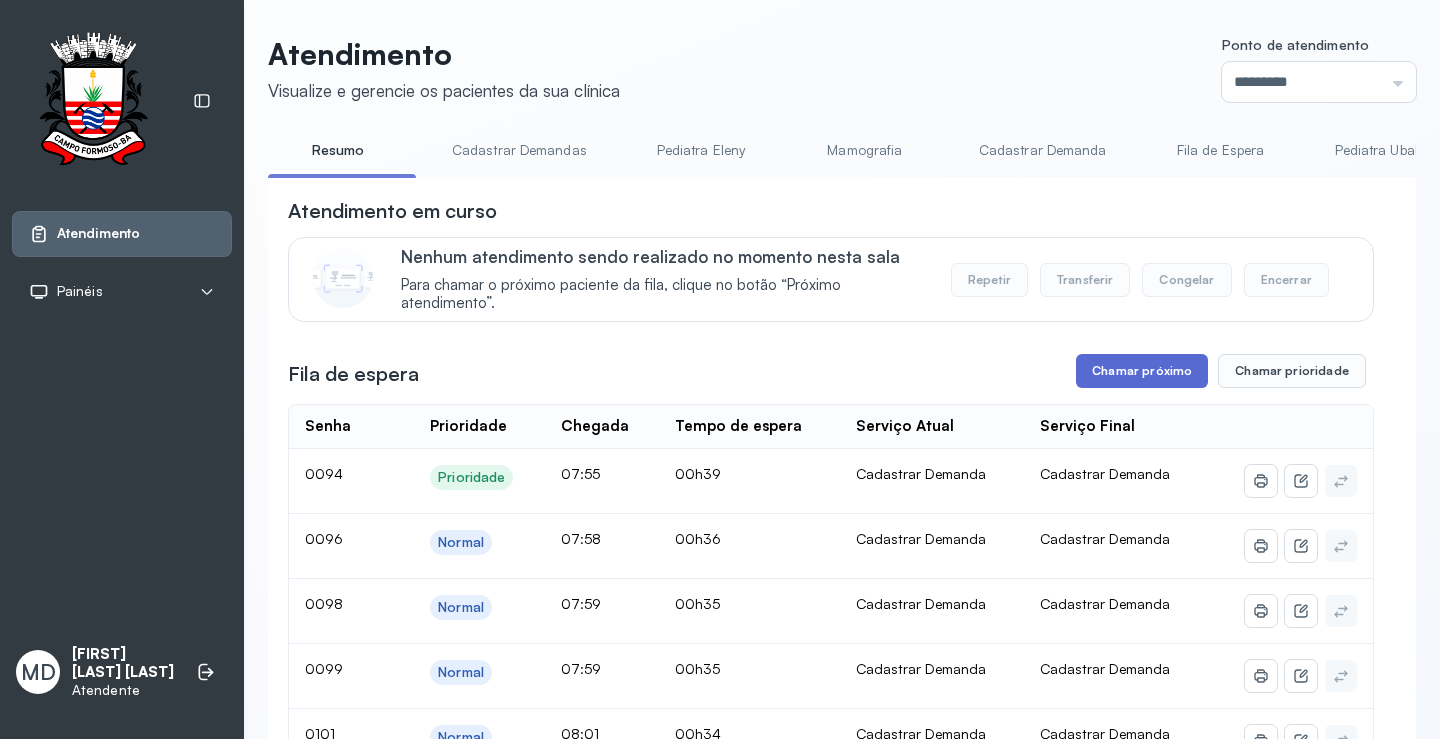 click on "Chamar próximo" at bounding box center [1142, 371] 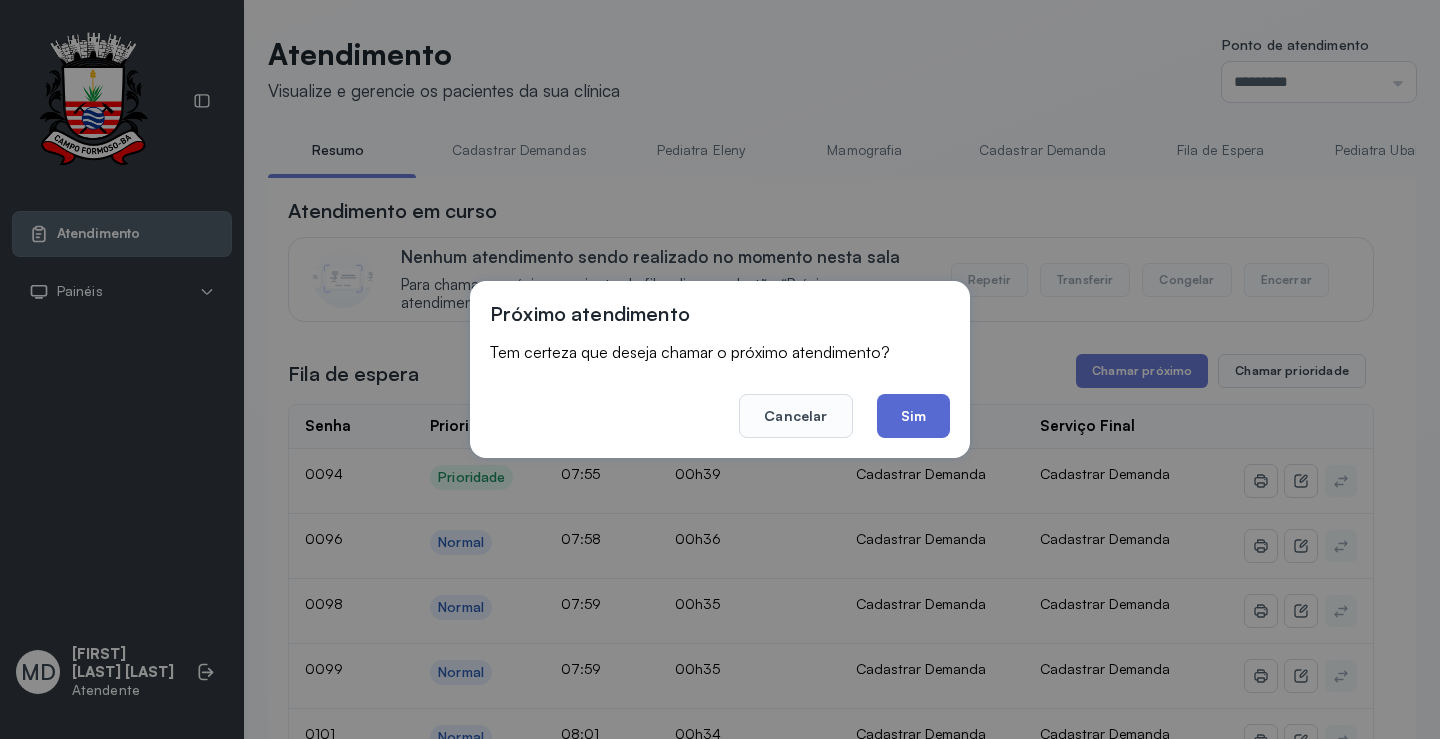 click on "Sim" 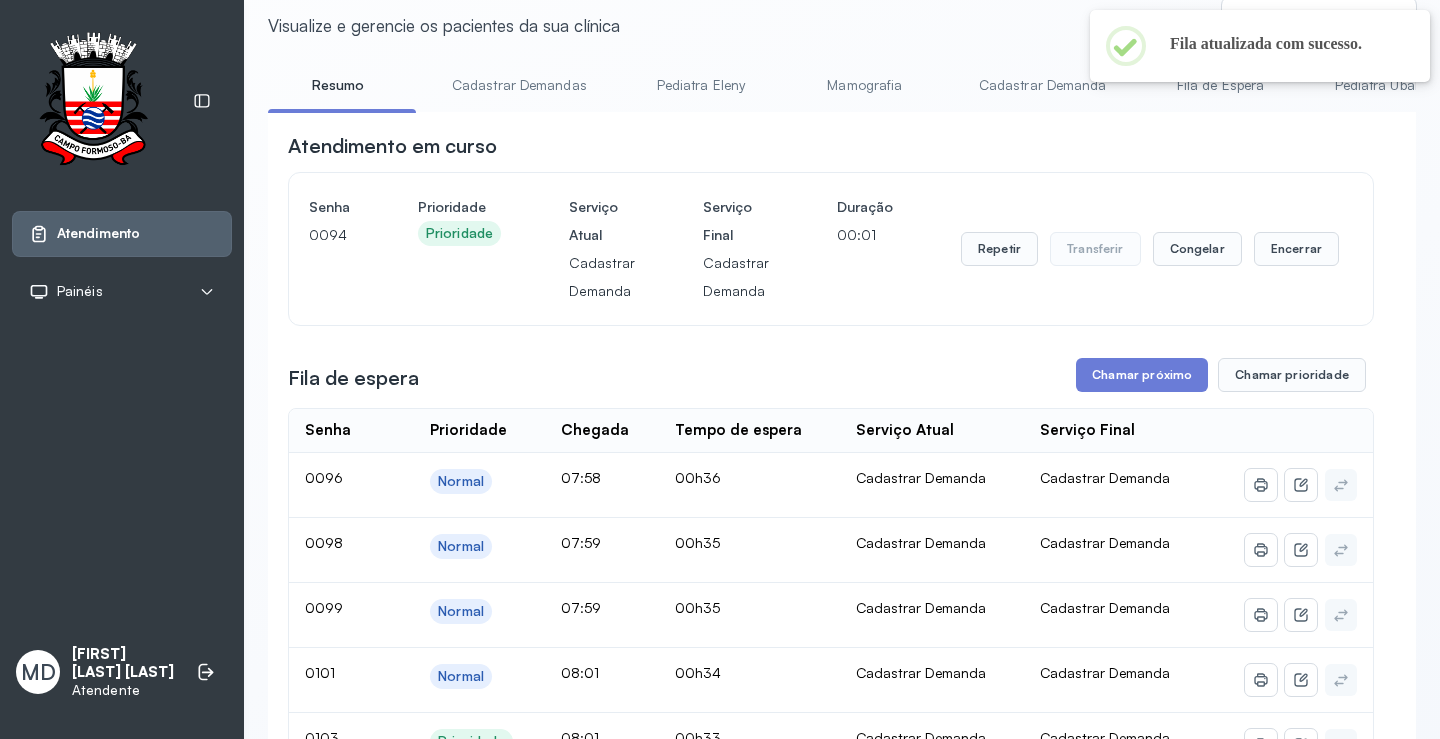 scroll, scrollTop: 100, scrollLeft: 0, axis: vertical 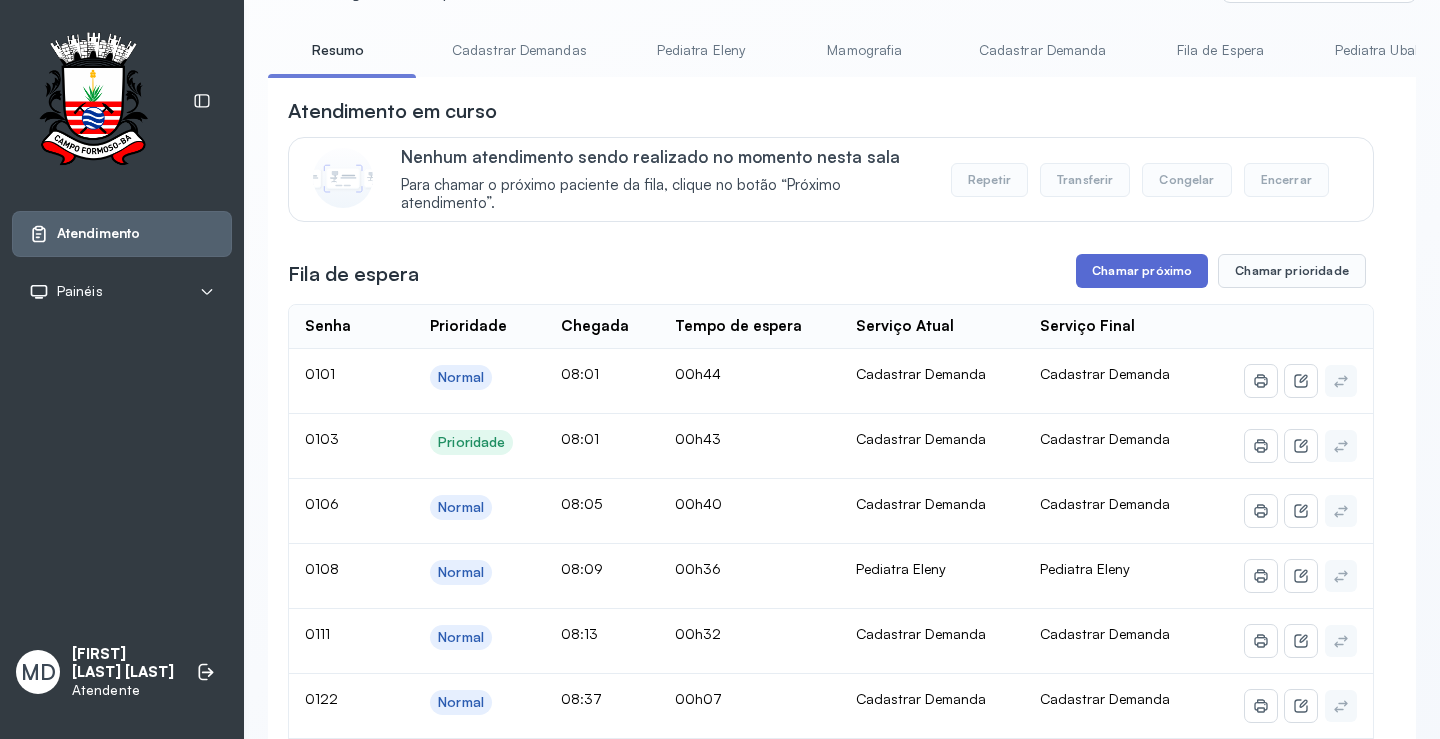 click on "Chamar próximo" at bounding box center (1142, 271) 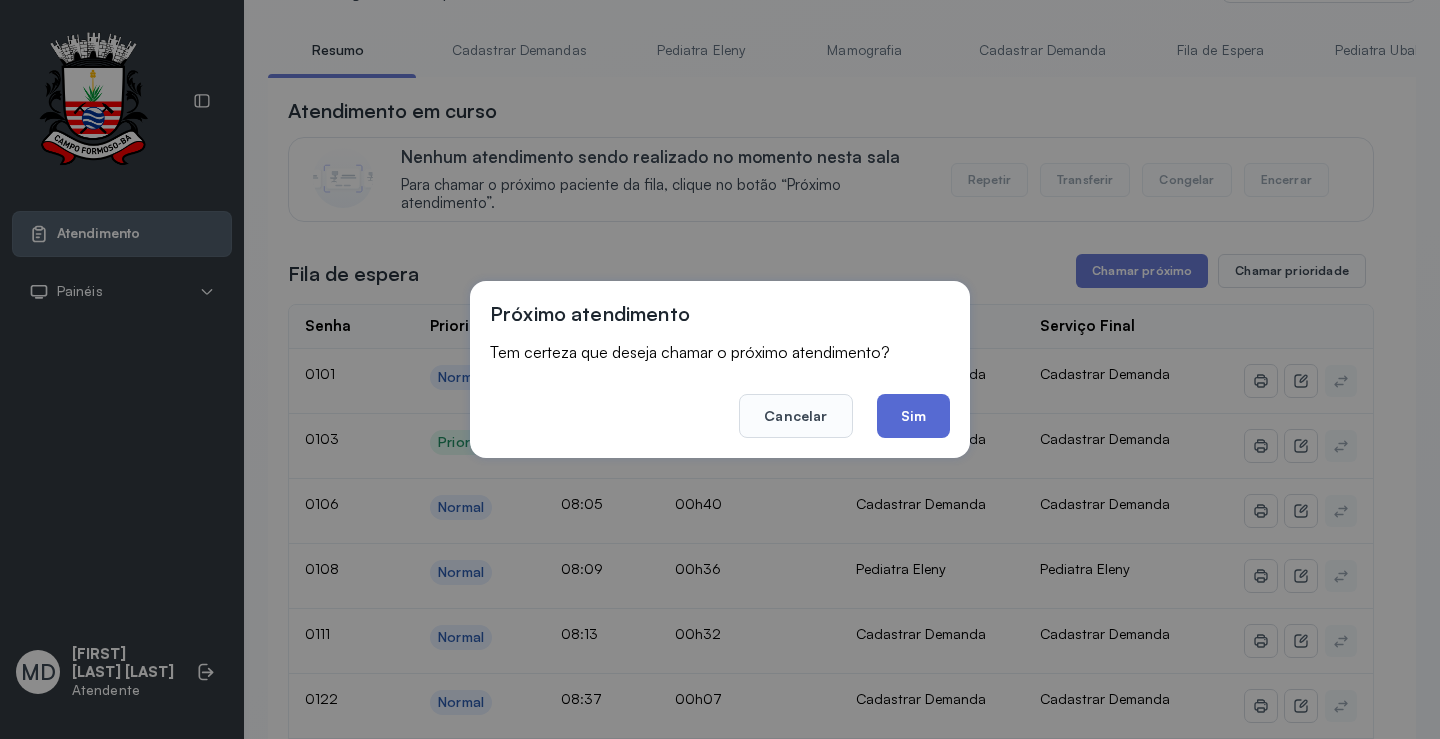 click on "Sim" 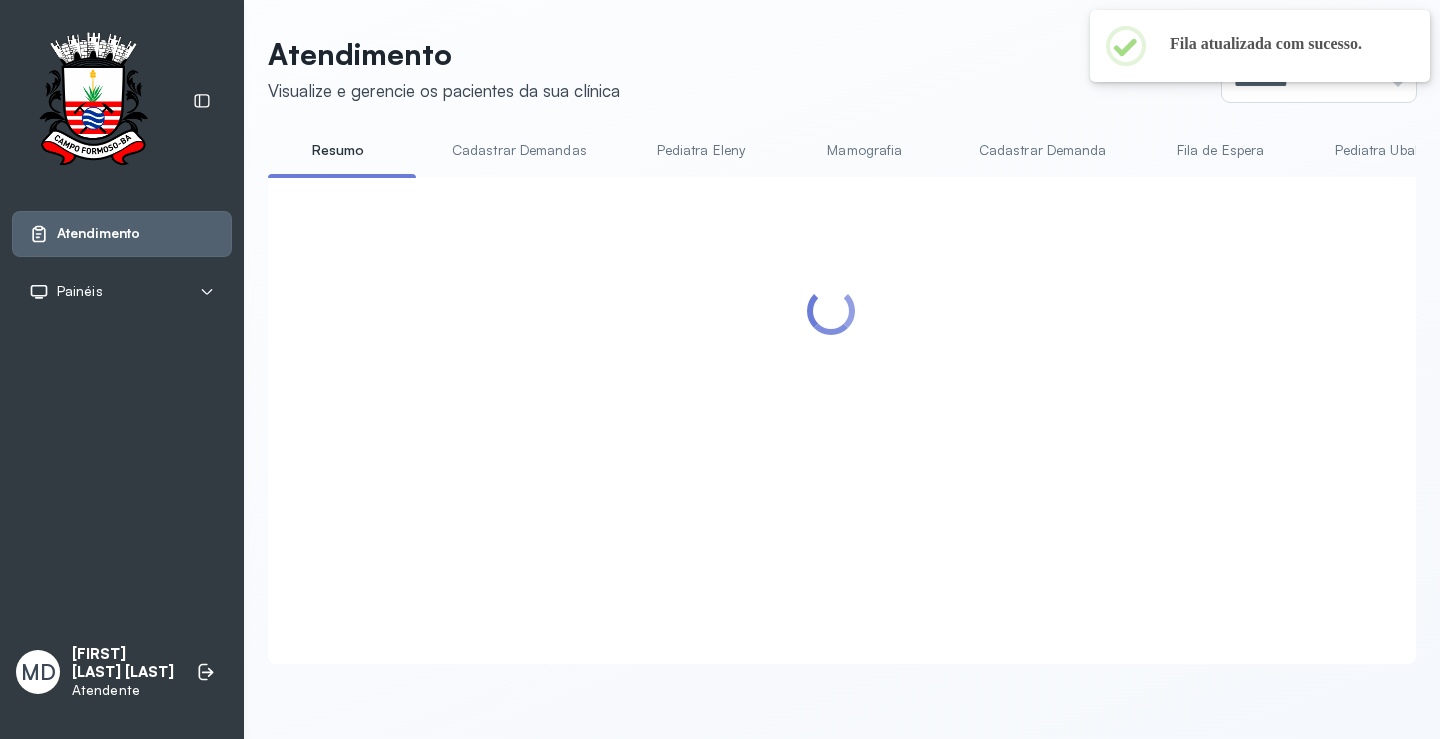 scroll, scrollTop: 100, scrollLeft: 0, axis: vertical 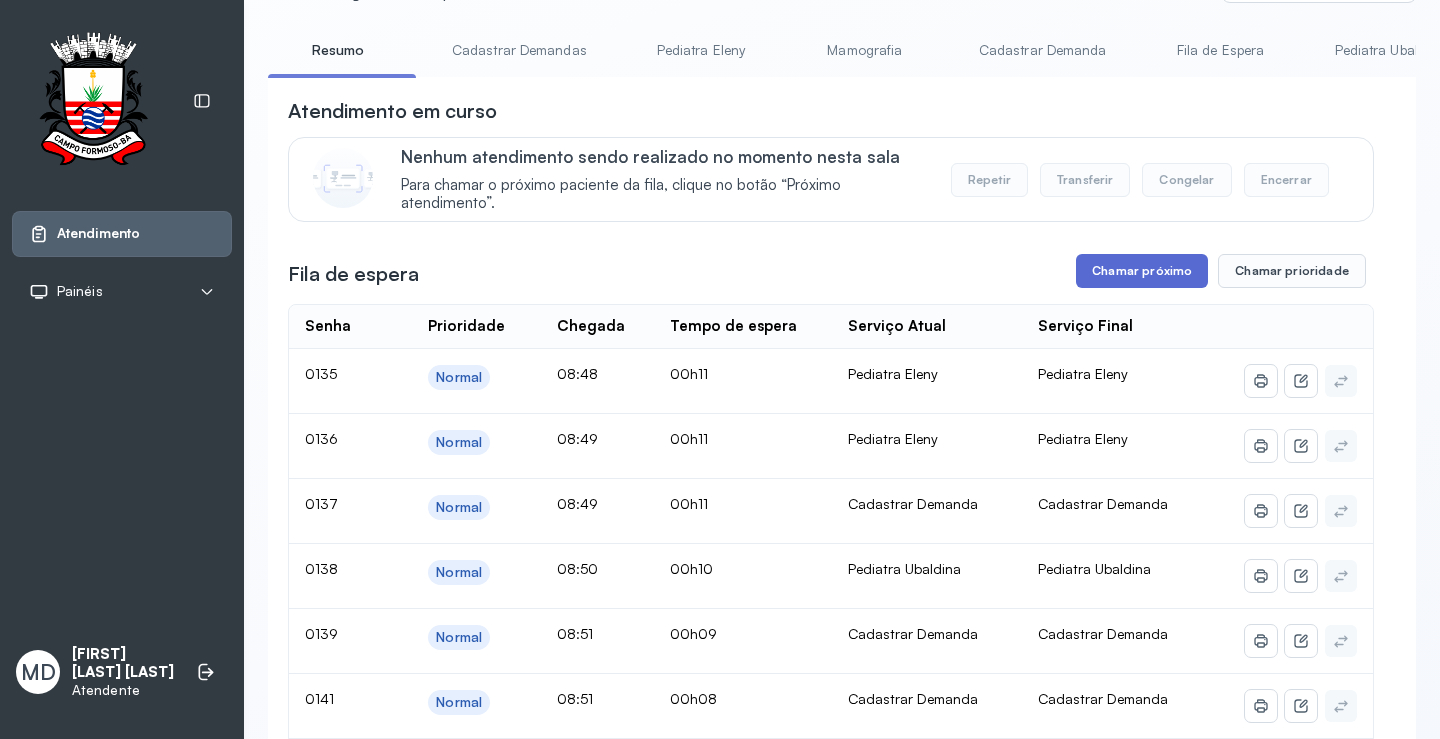 click on "Chamar próximo" at bounding box center (1142, 271) 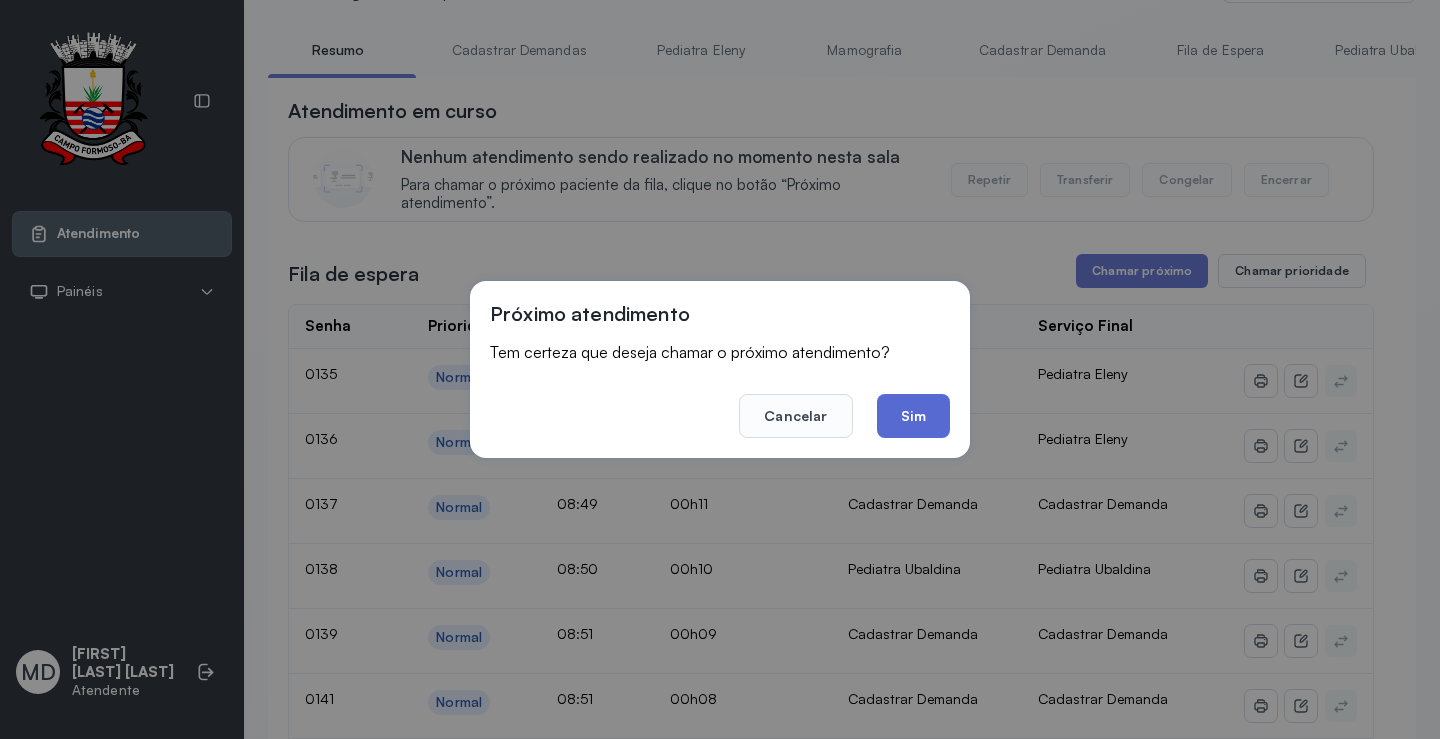 click on "Sim" 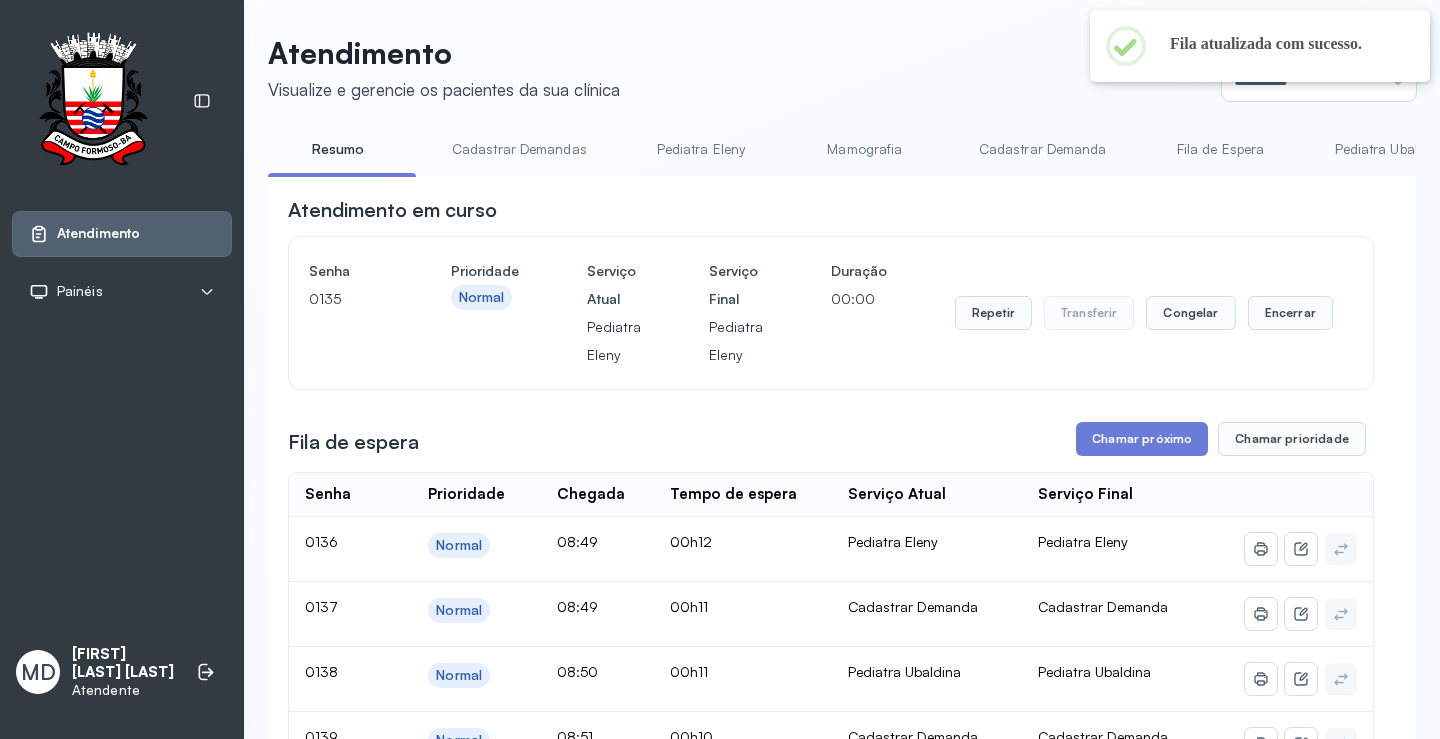 scroll, scrollTop: 100, scrollLeft: 0, axis: vertical 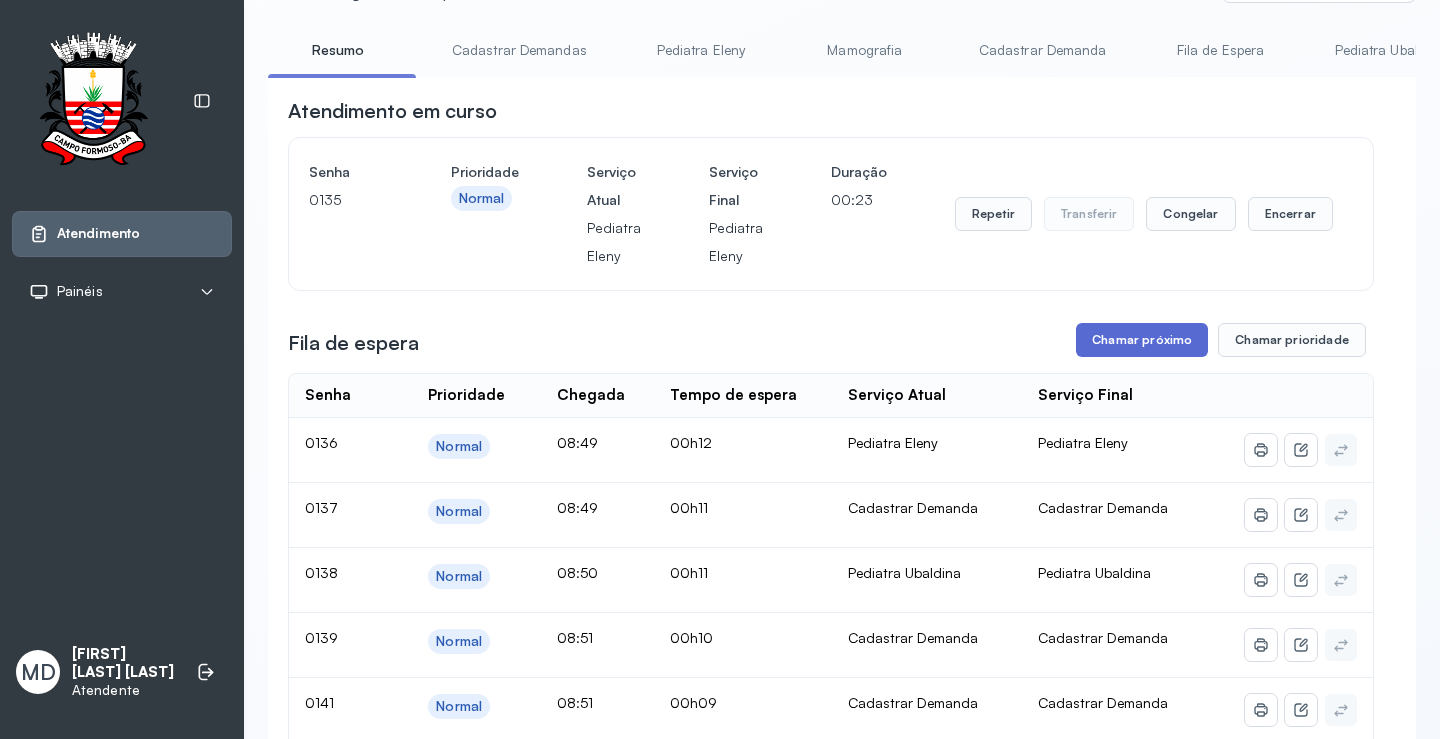 click on "Chamar próximo" at bounding box center [1142, 340] 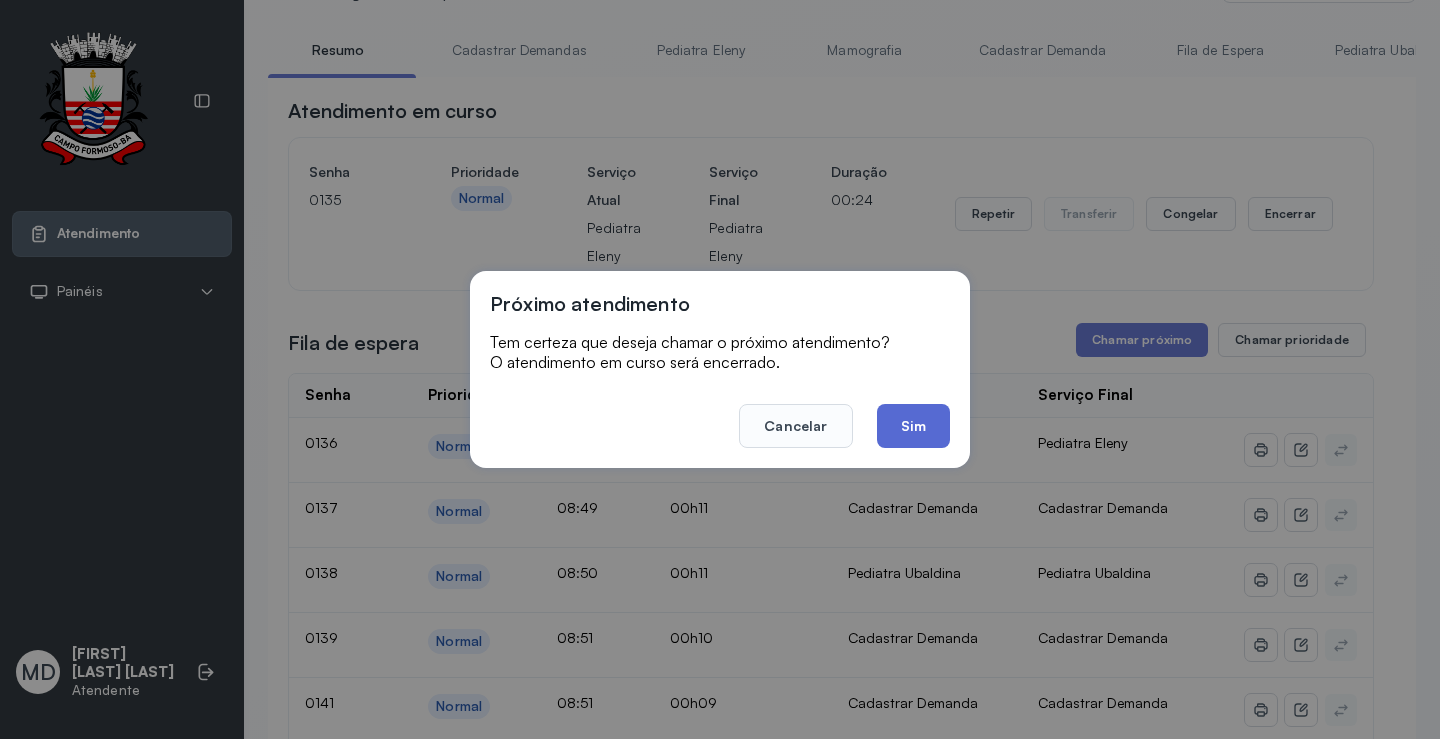 click on "Sim" 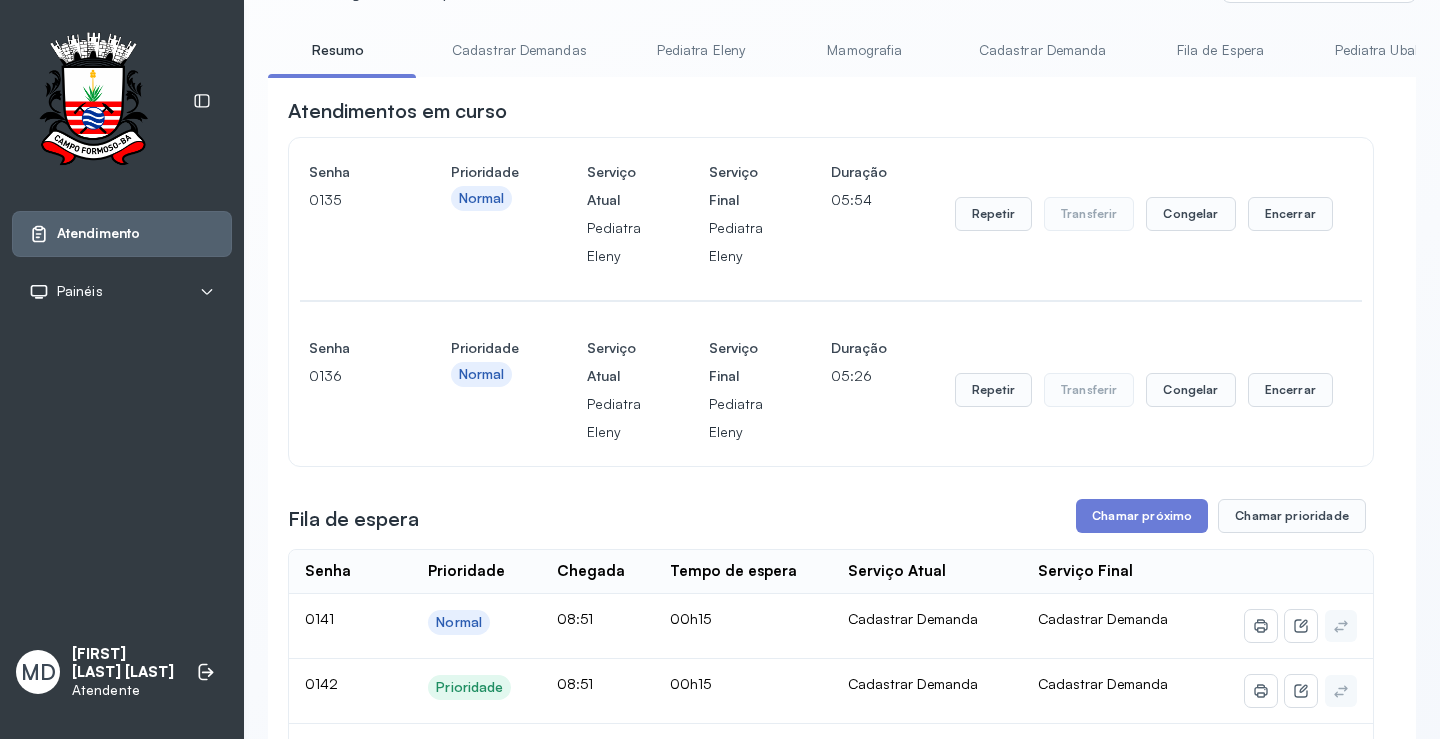 scroll, scrollTop: 200, scrollLeft: 0, axis: vertical 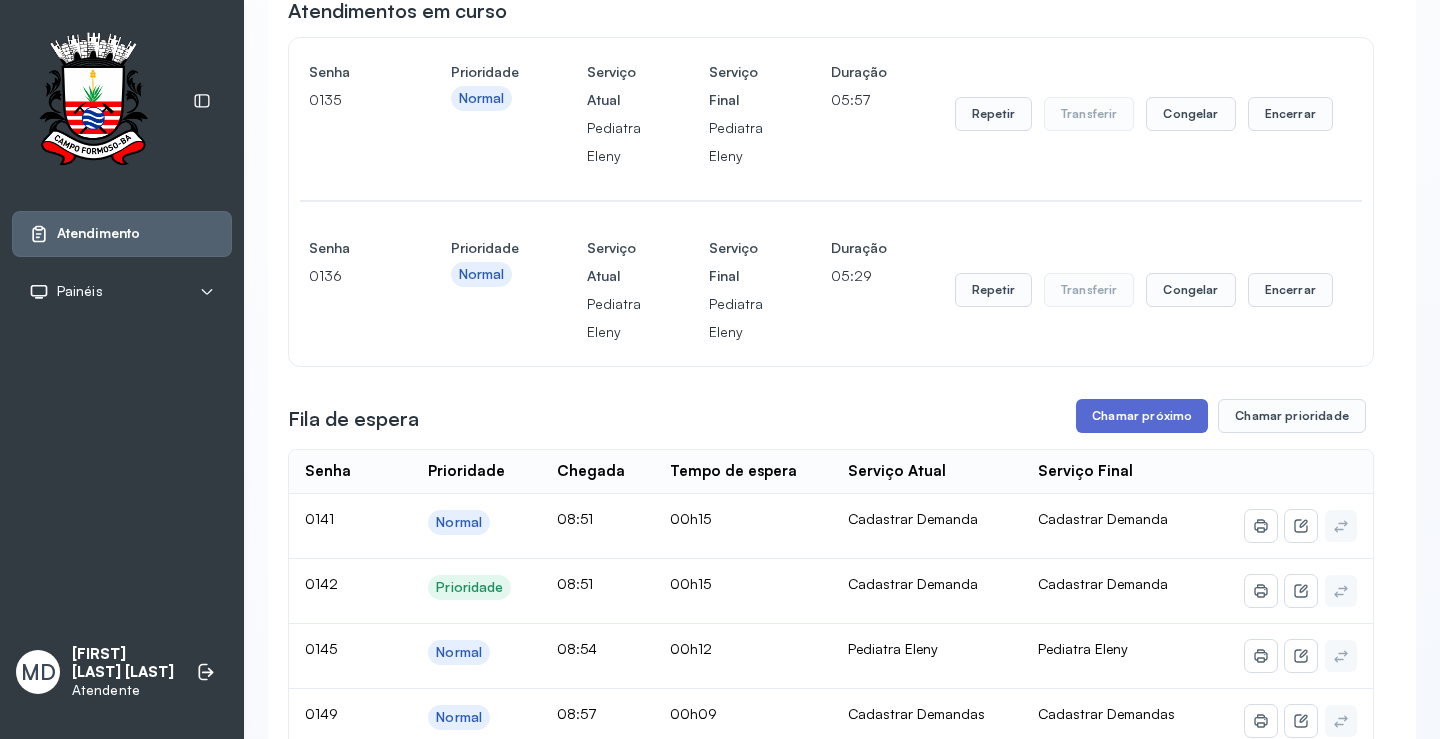 click on "Chamar próximo" at bounding box center [1142, 416] 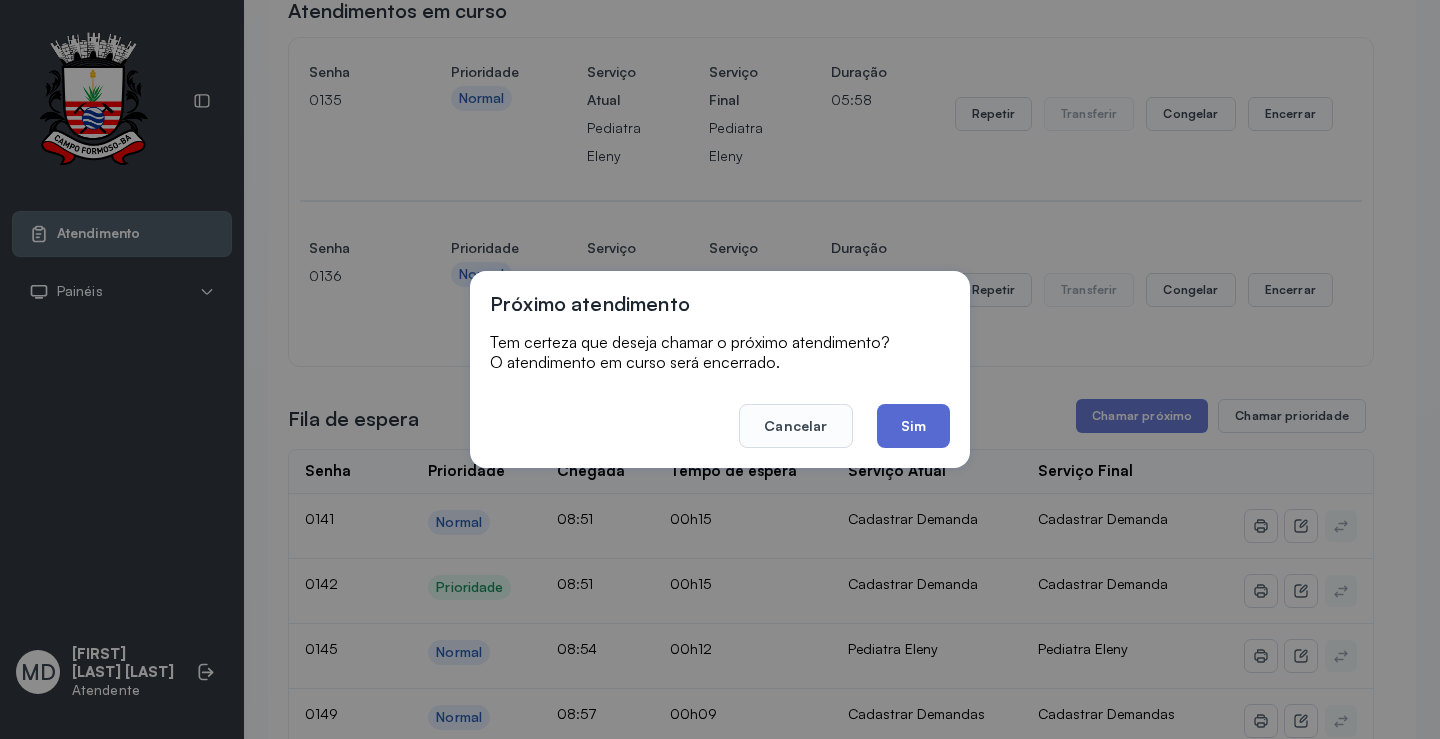 click on "Sim" 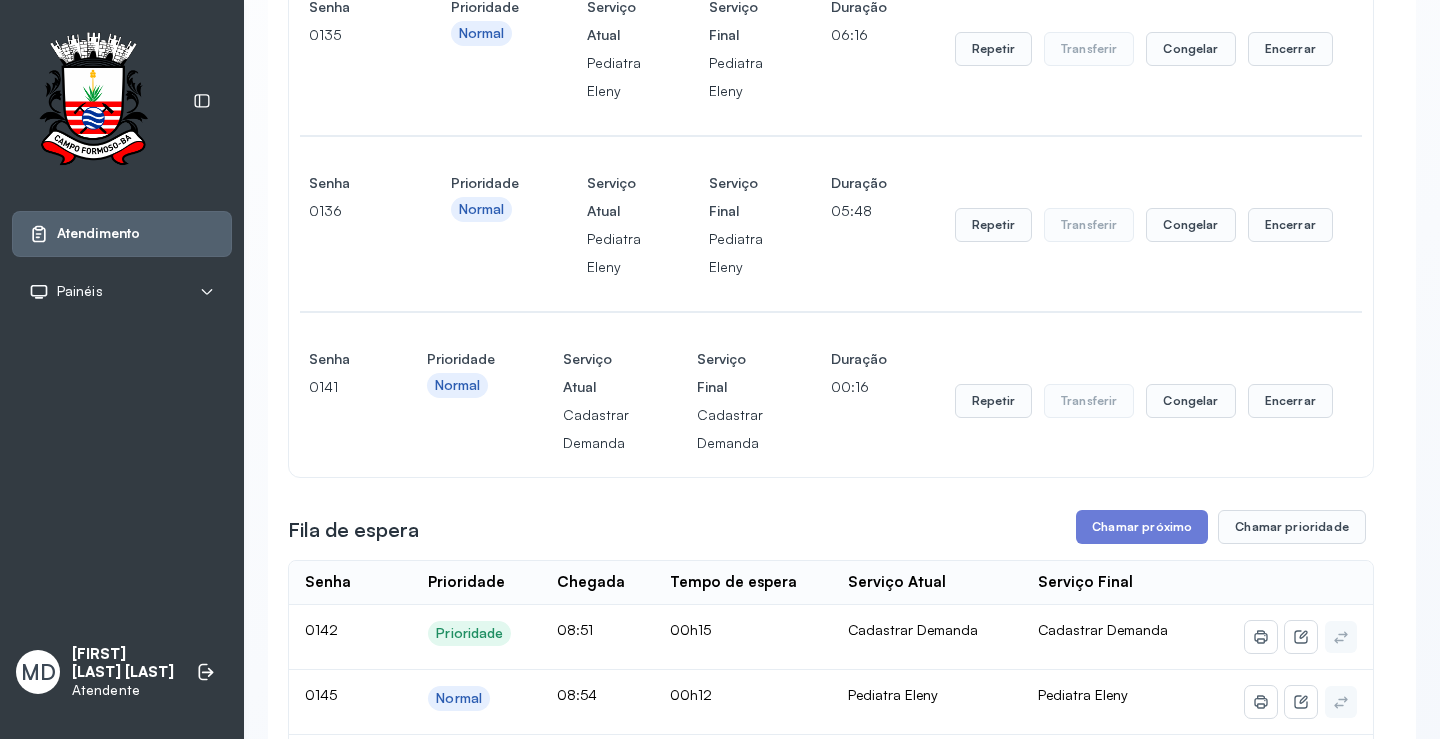 scroll, scrollTop: 300, scrollLeft: 0, axis: vertical 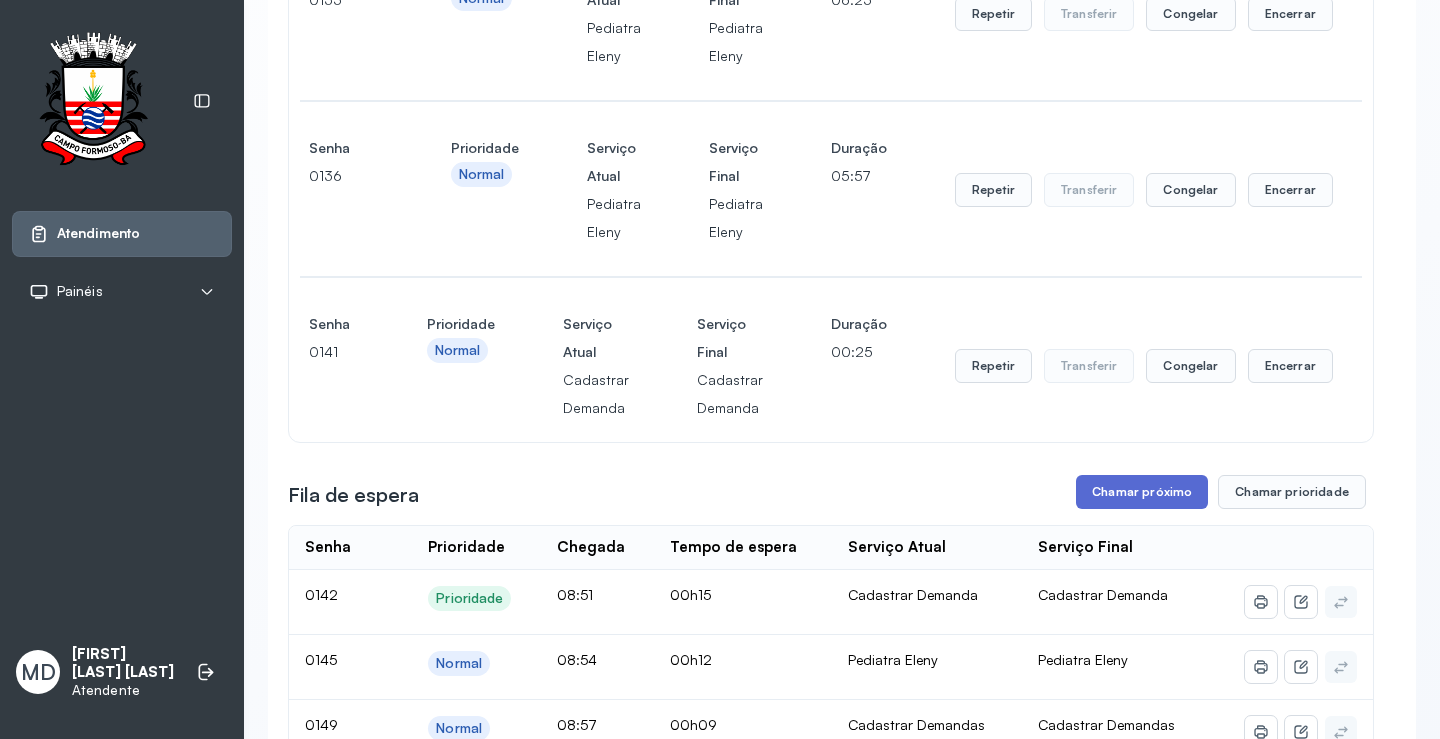 click on "Chamar próximo" at bounding box center [1142, 492] 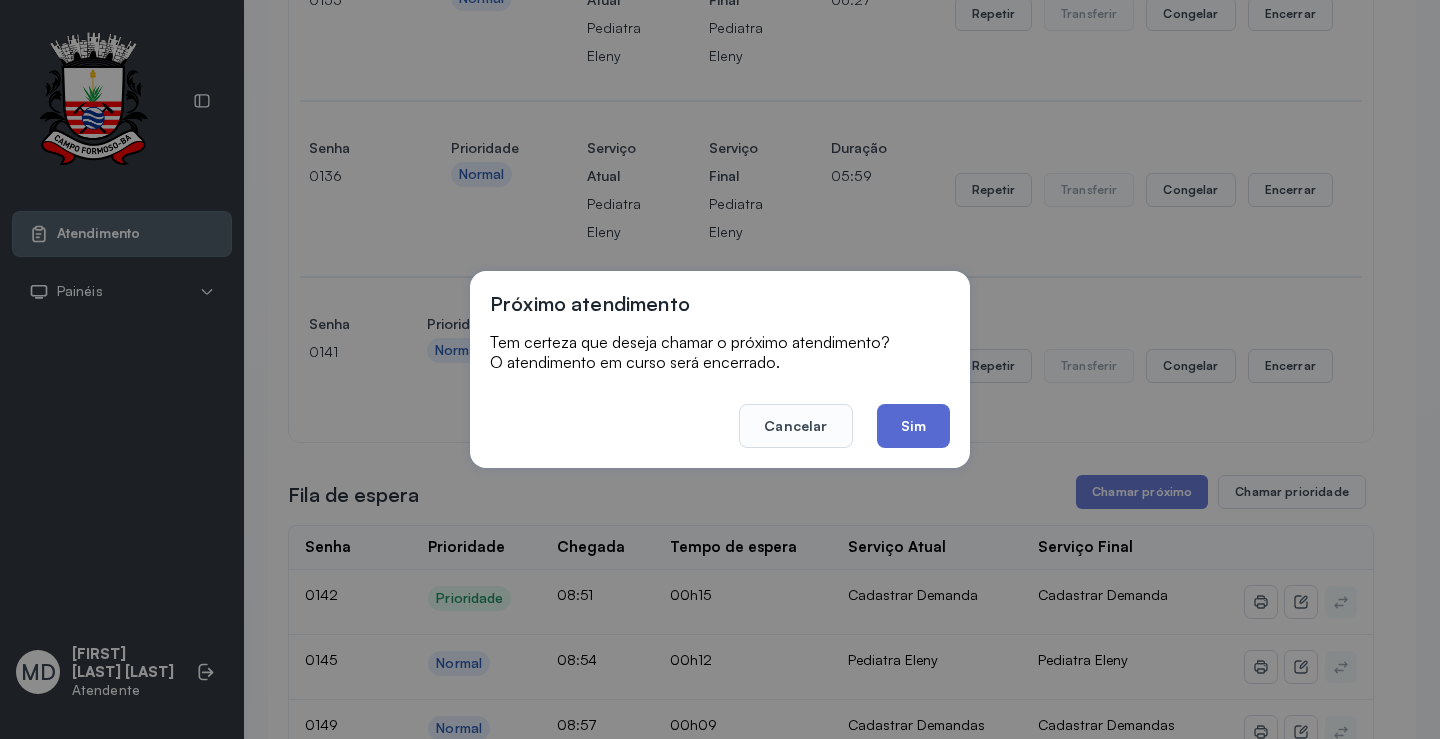 click on "Sim" 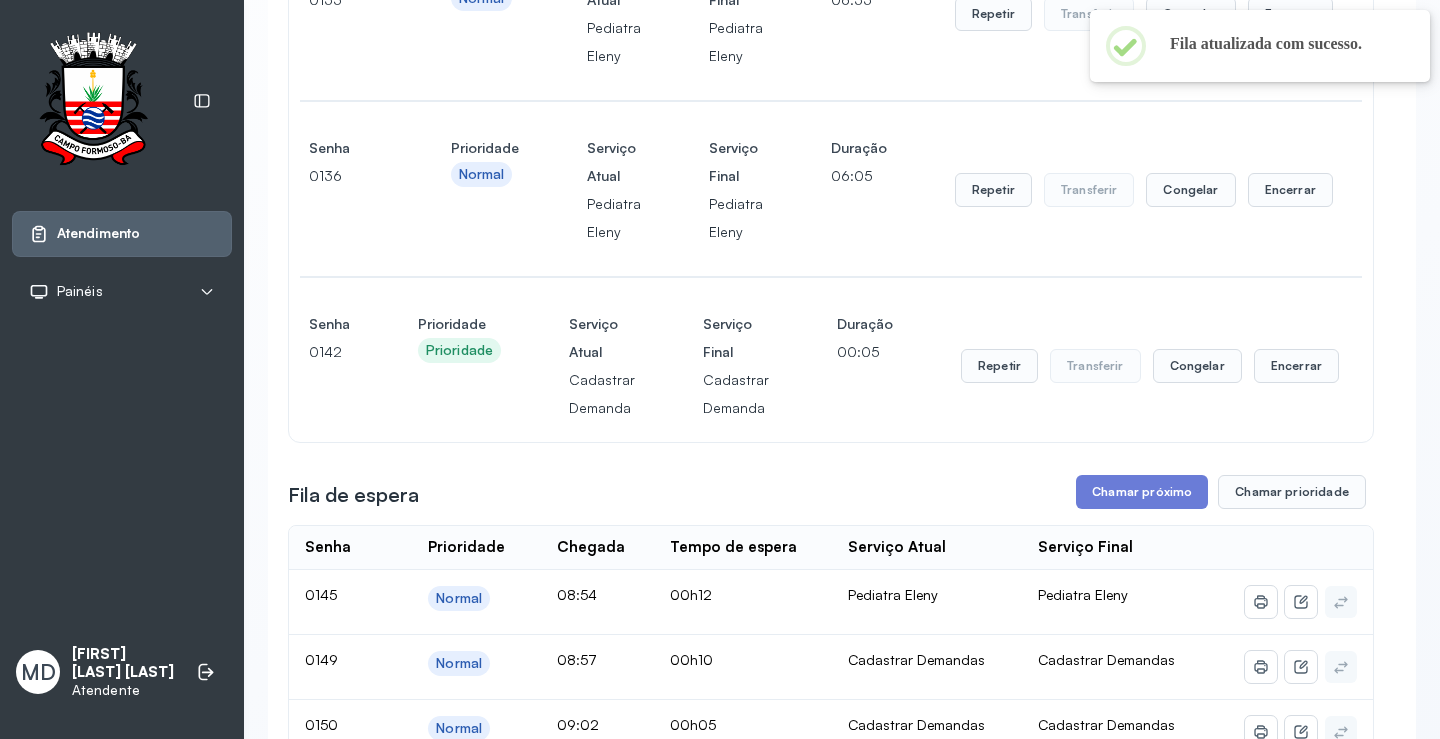 scroll, scrollTop: 400, scrollLeft: 0, axis: vertical 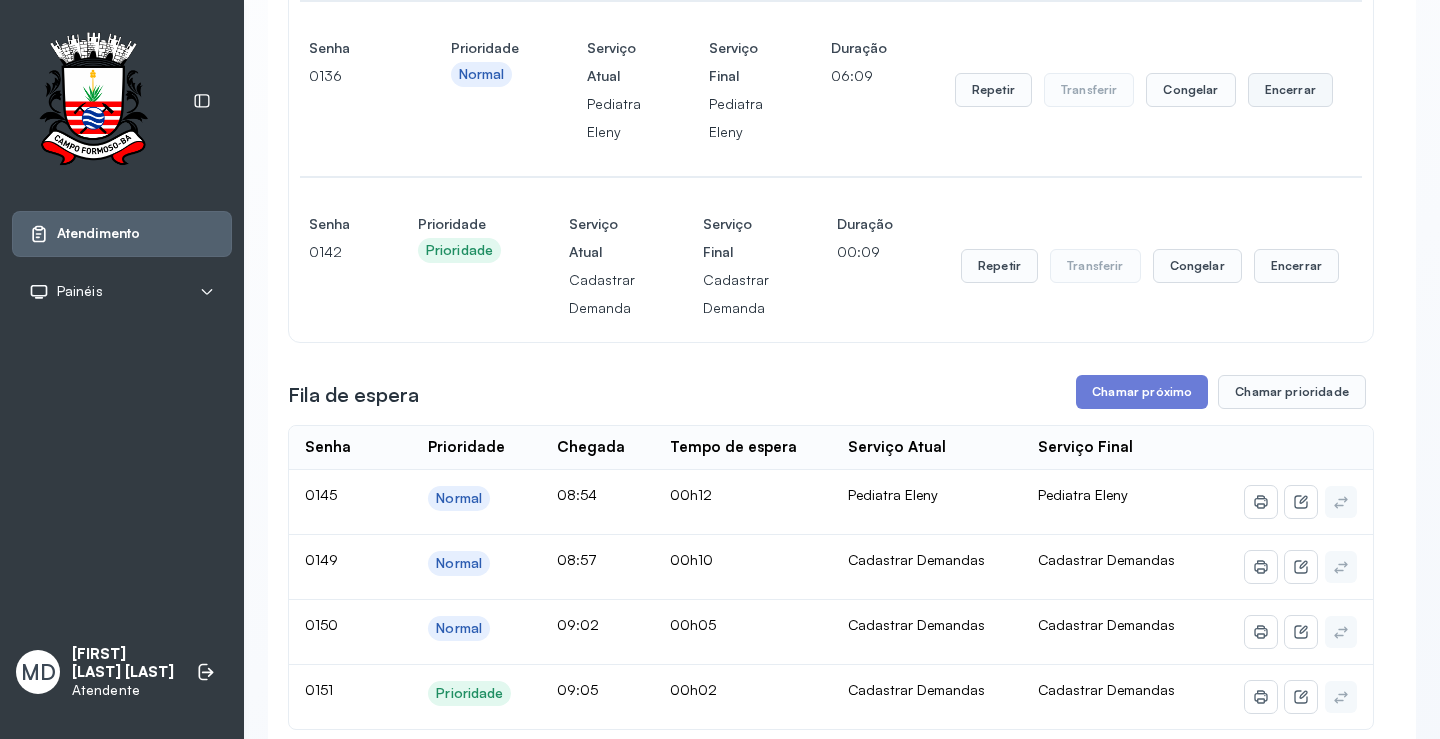 click on "Encerrar" at bounding box center [1290, -86] 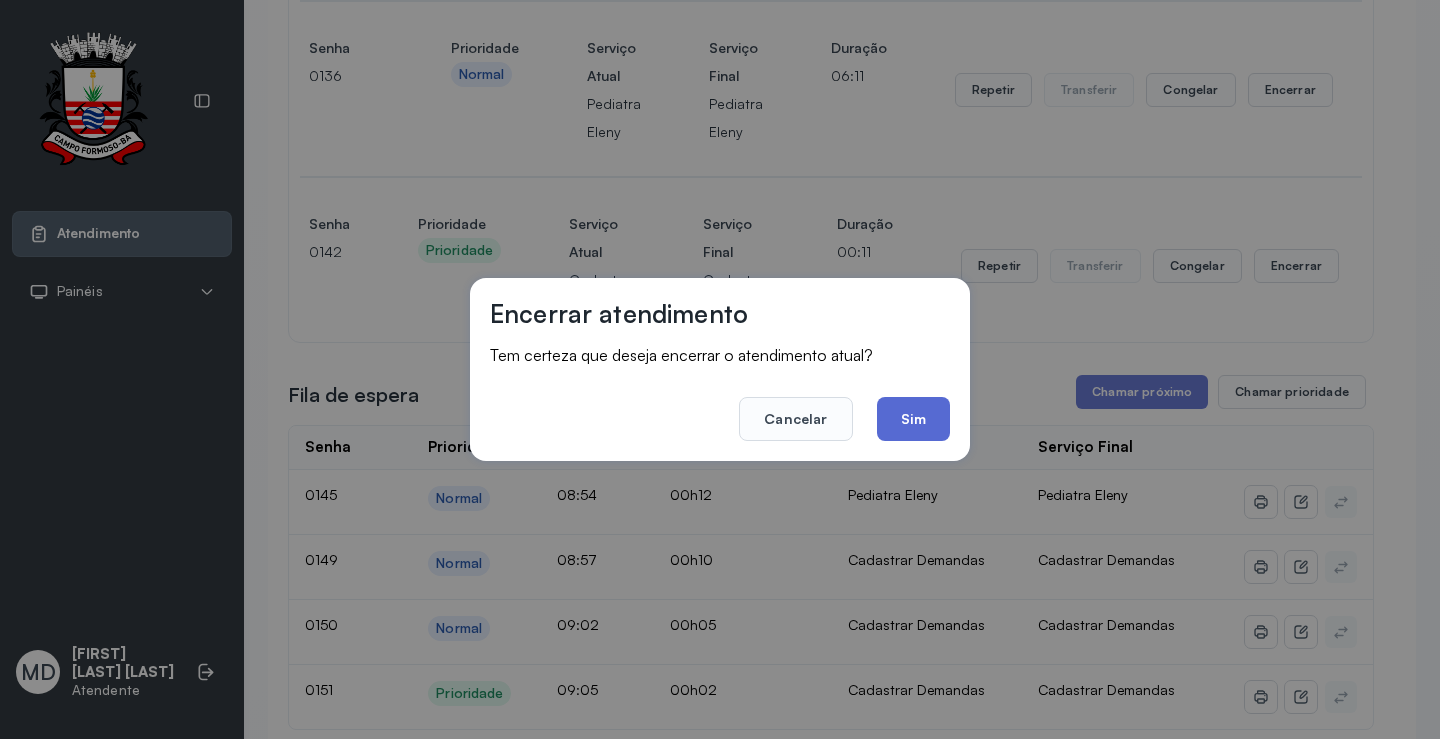 click on "Sim" 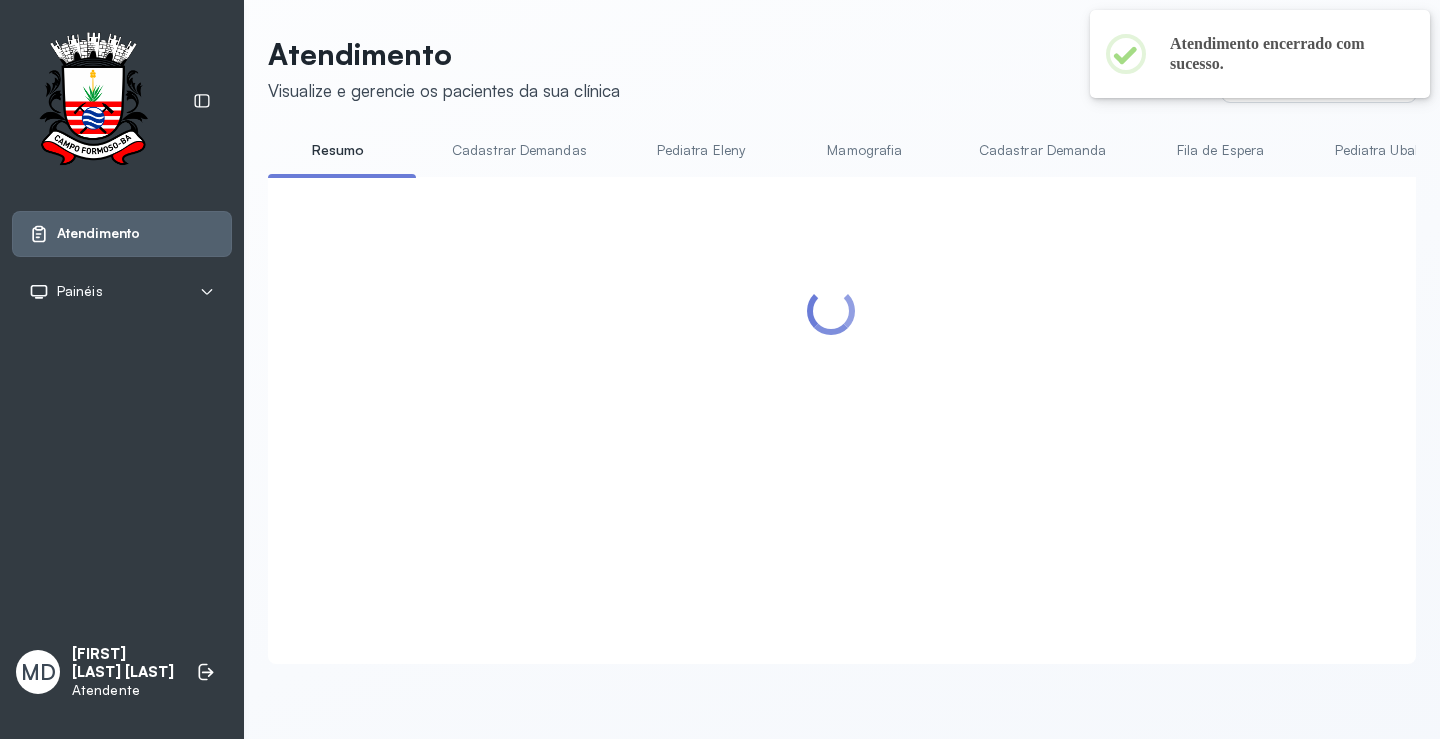 scroll, scrollTop: 400, scrollLeft: 0, axis: vertical 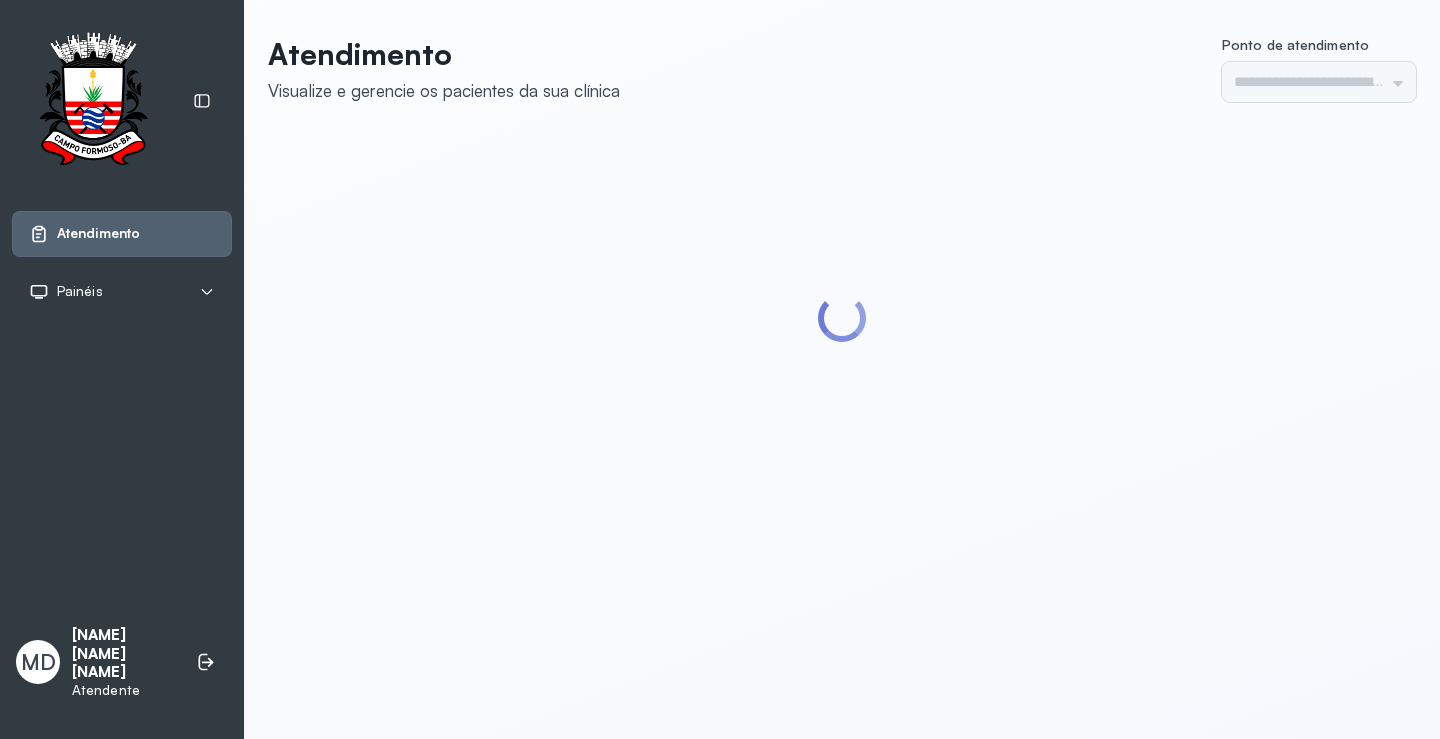 type on "*********" 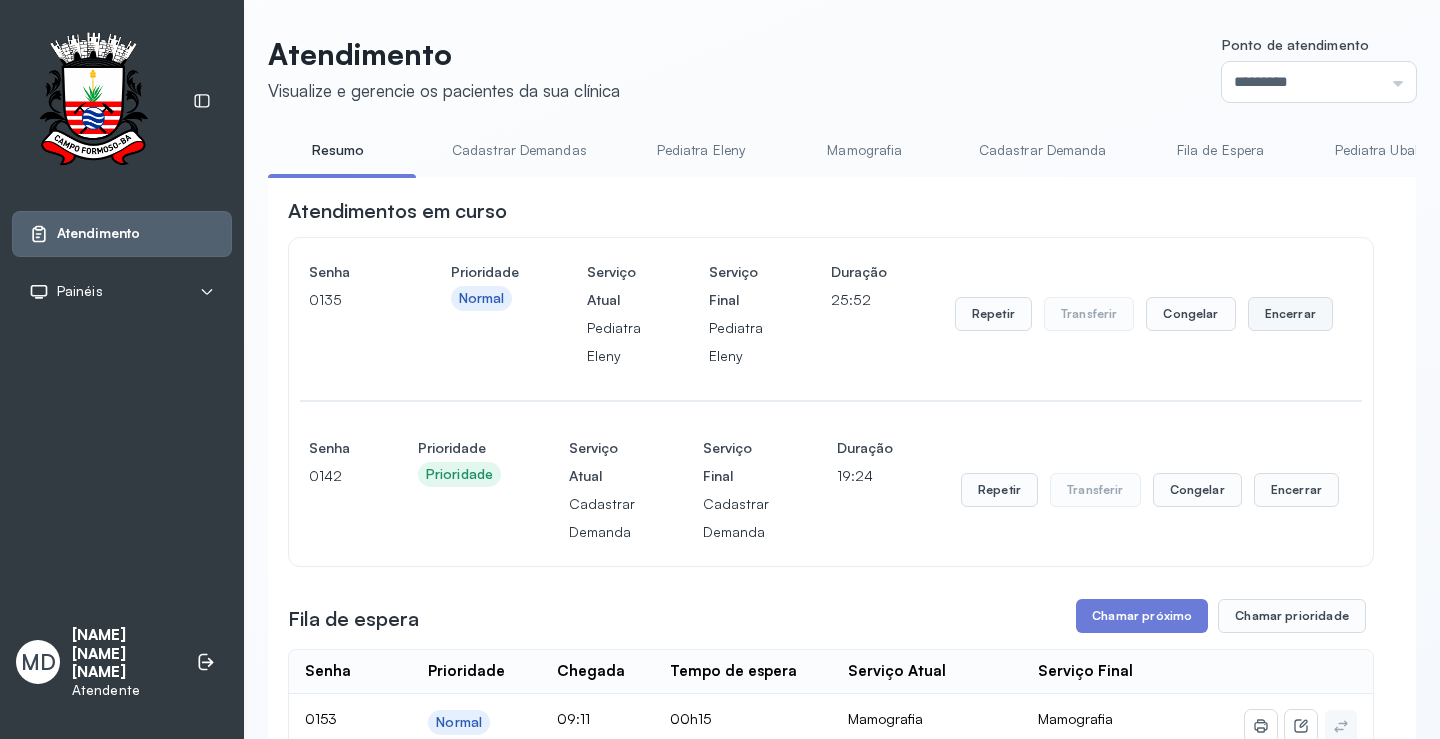 click on "Encerrar" at bounding box center [1290, 314] 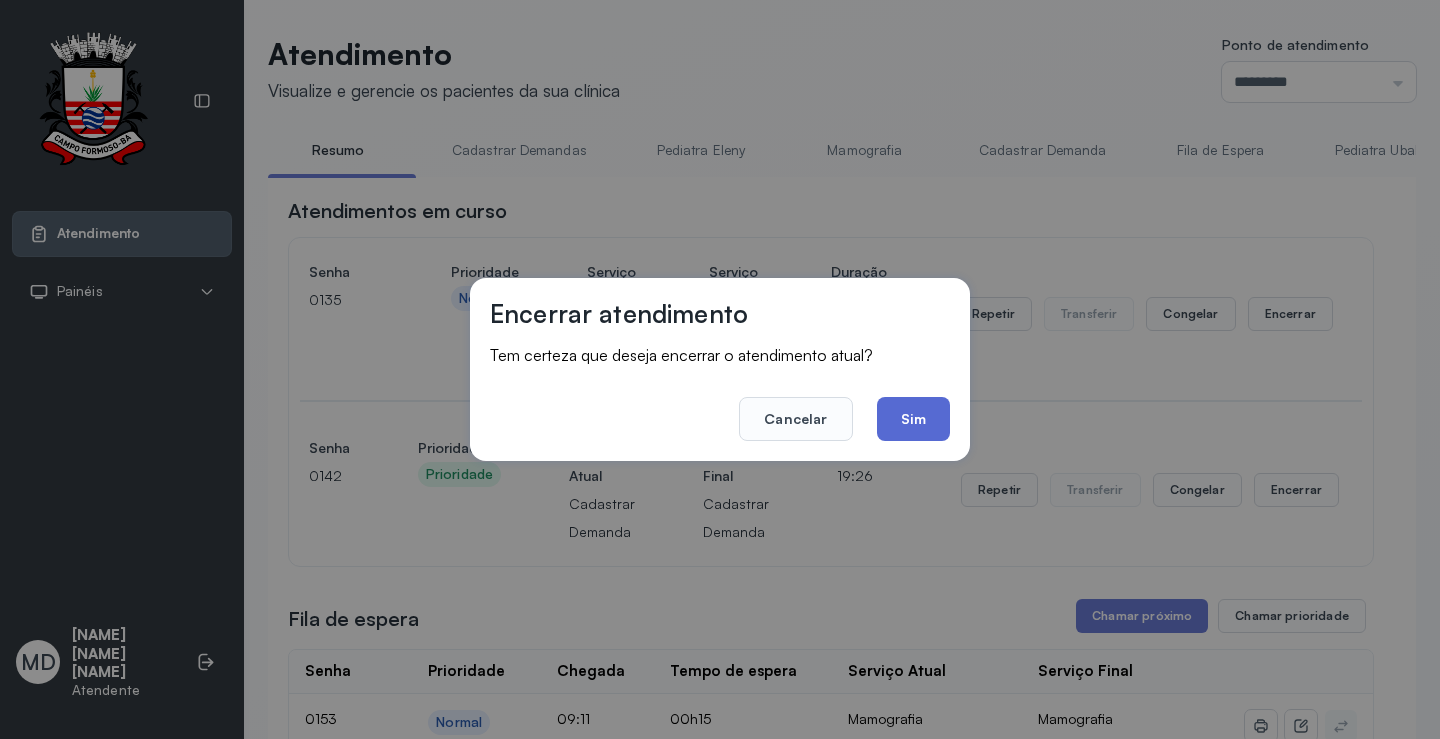 click on "Sim" 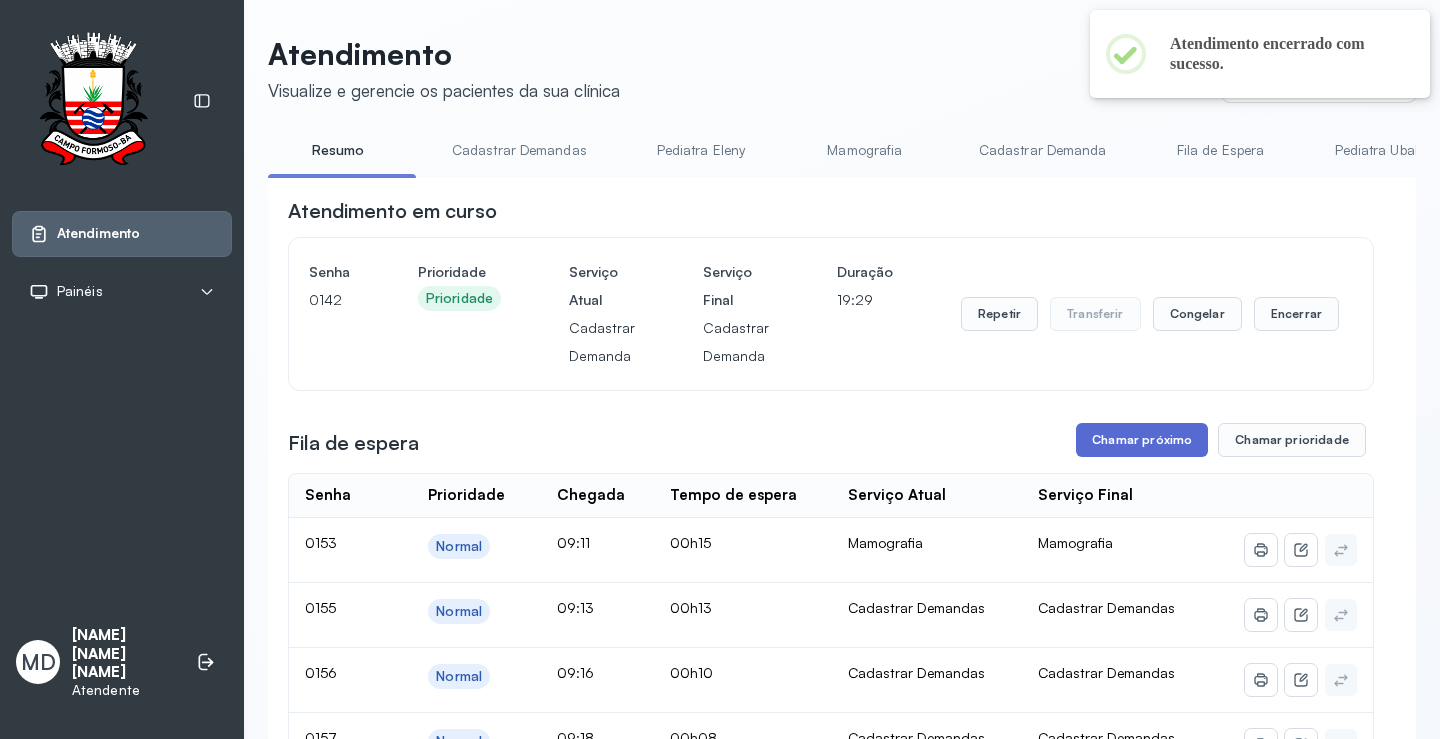 click on "Chamar próximo" at bounding box center [1142, 440] 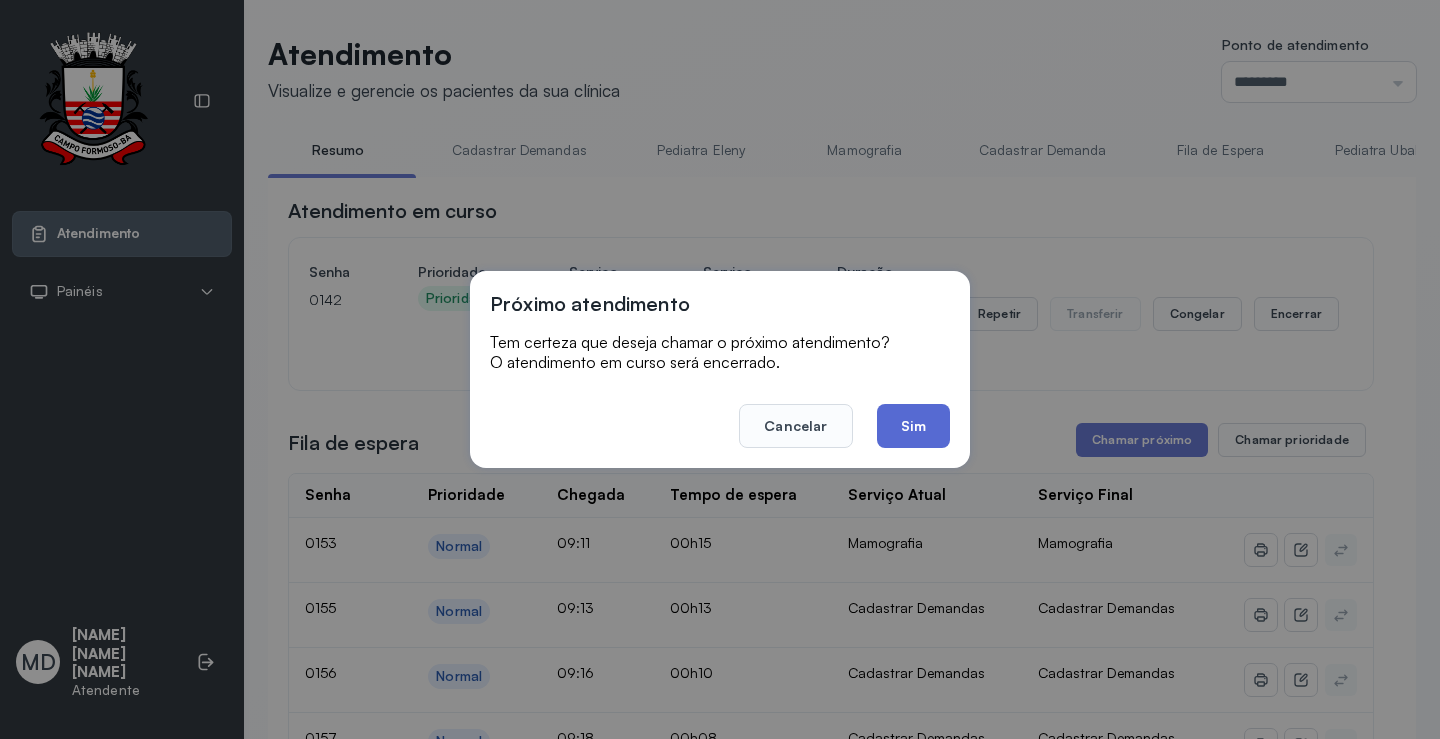 click on "Sim" 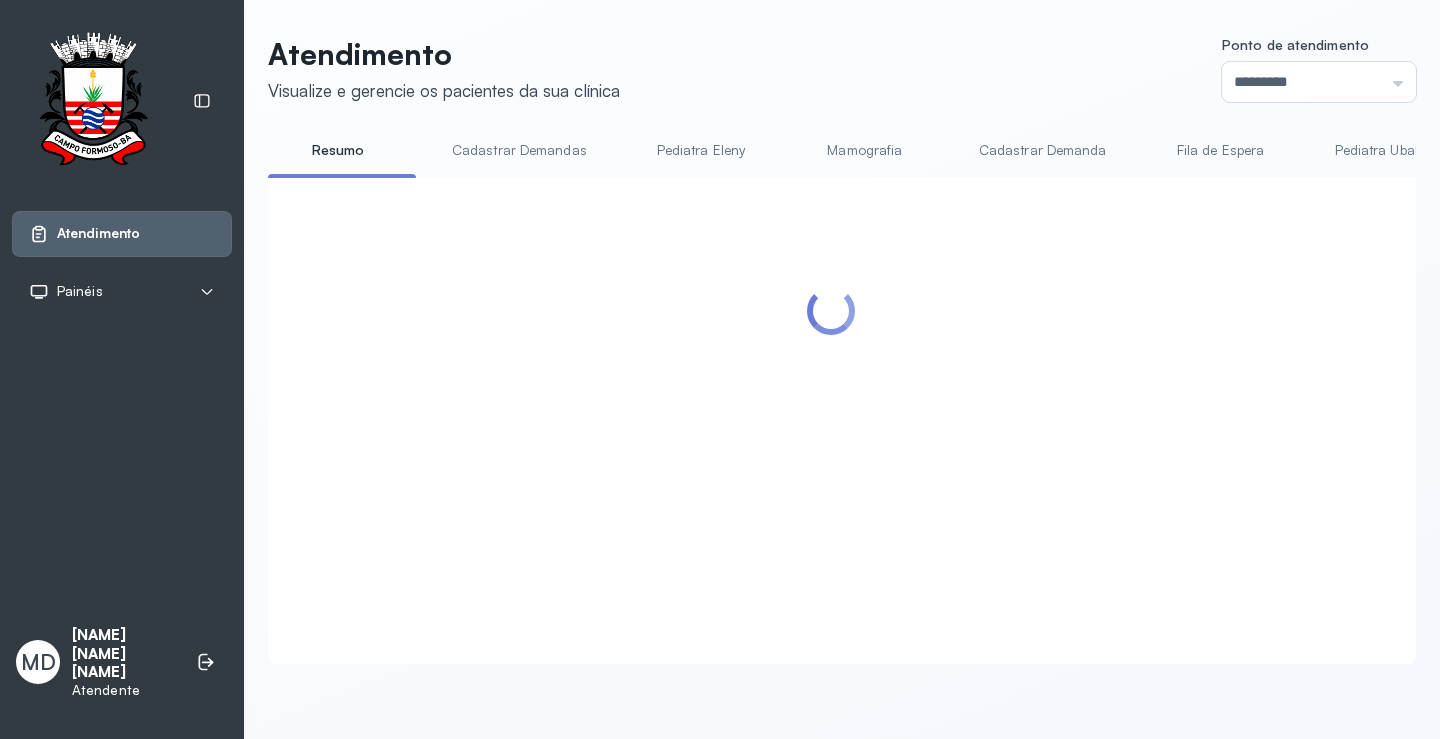 scroll, scrollTop: 100, scrollLeft: 0, axis: vertical 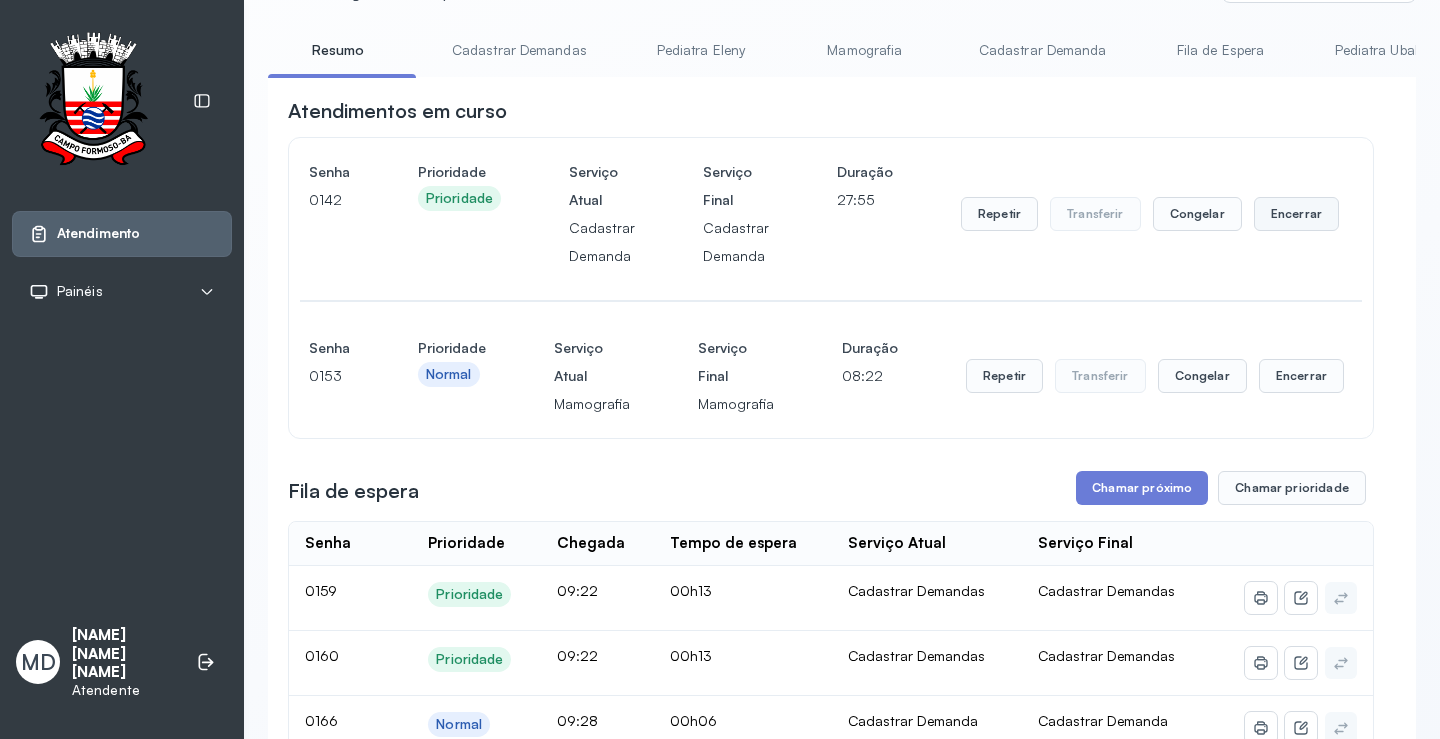 click on "Encerrar" at bounding box center [1296, 214] 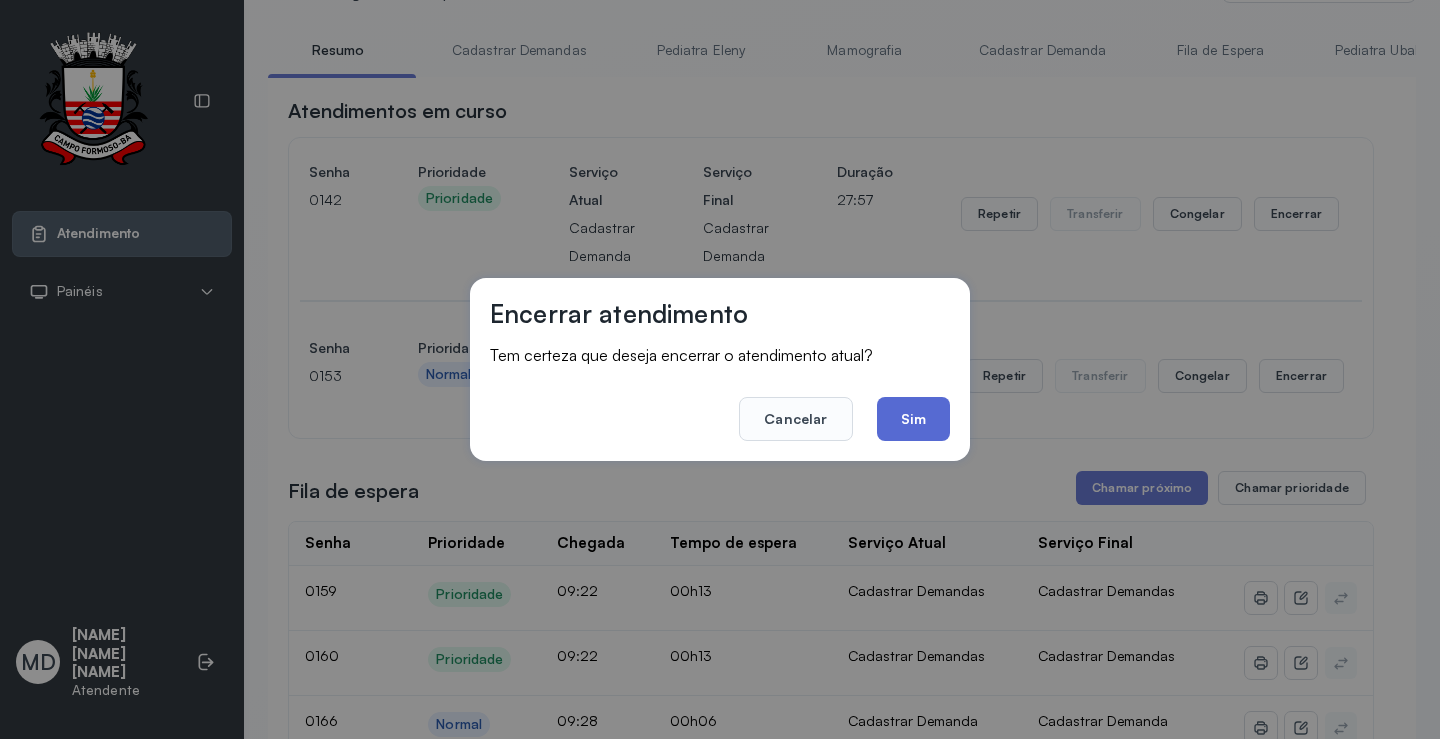 click on "Sim" 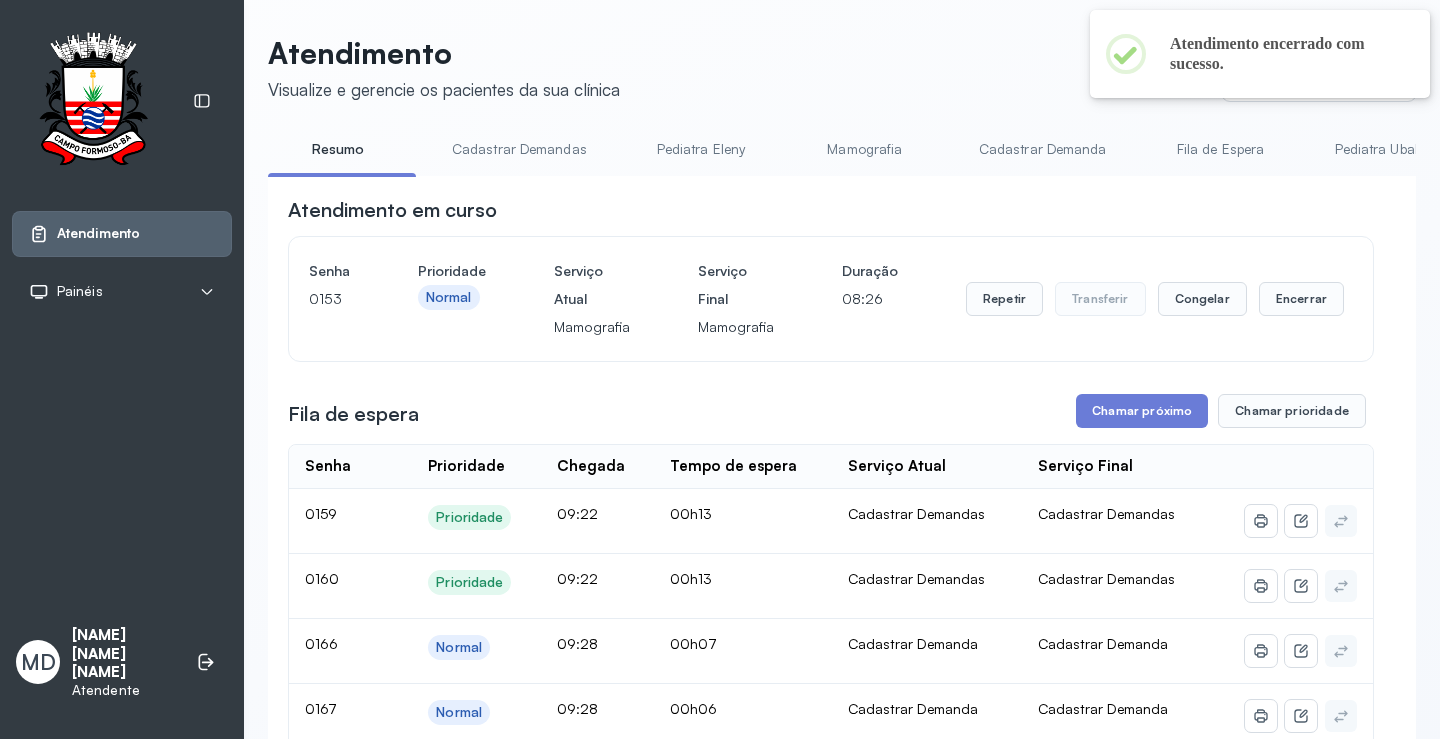 scroll, scrollTop: 100, scrollLeft: 0, axis: vertical 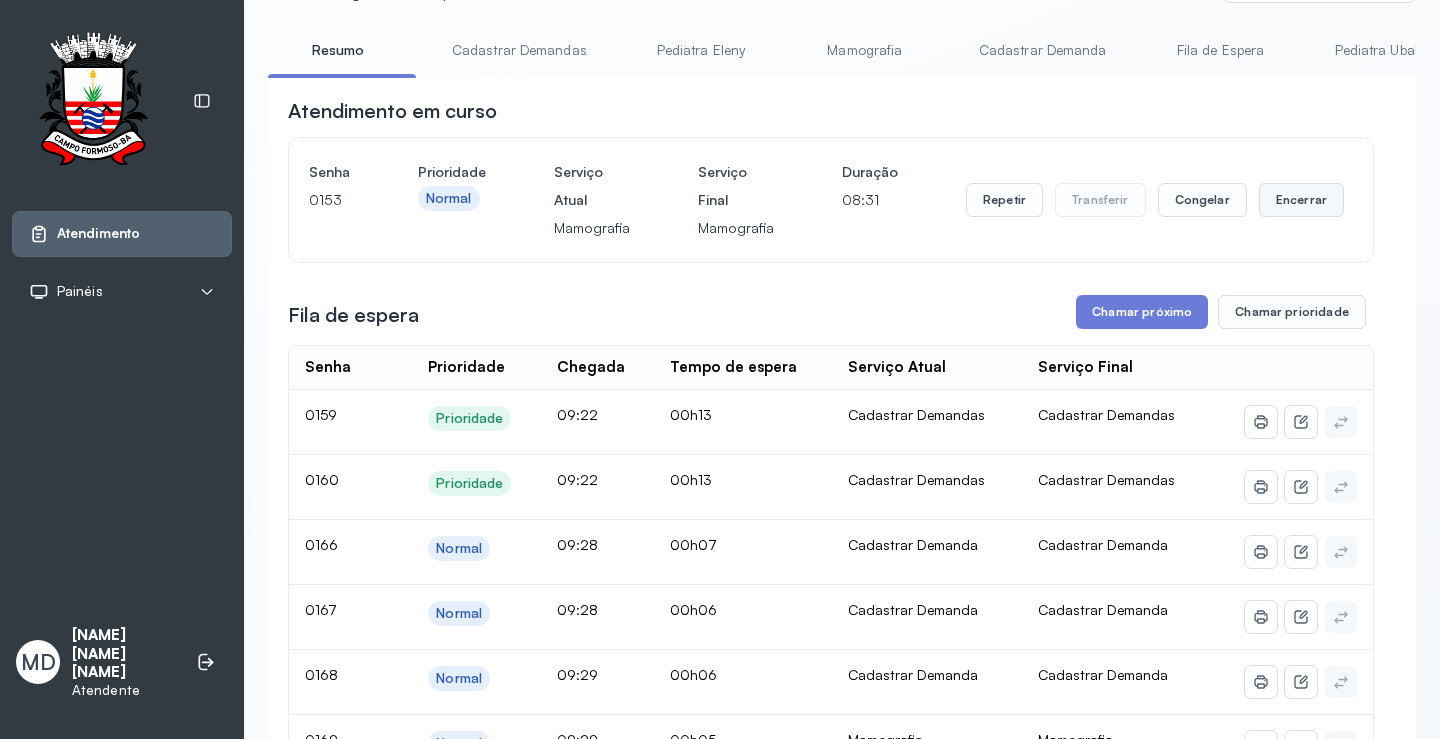 click on "Encerrar" at bounding box center (1301, 200) 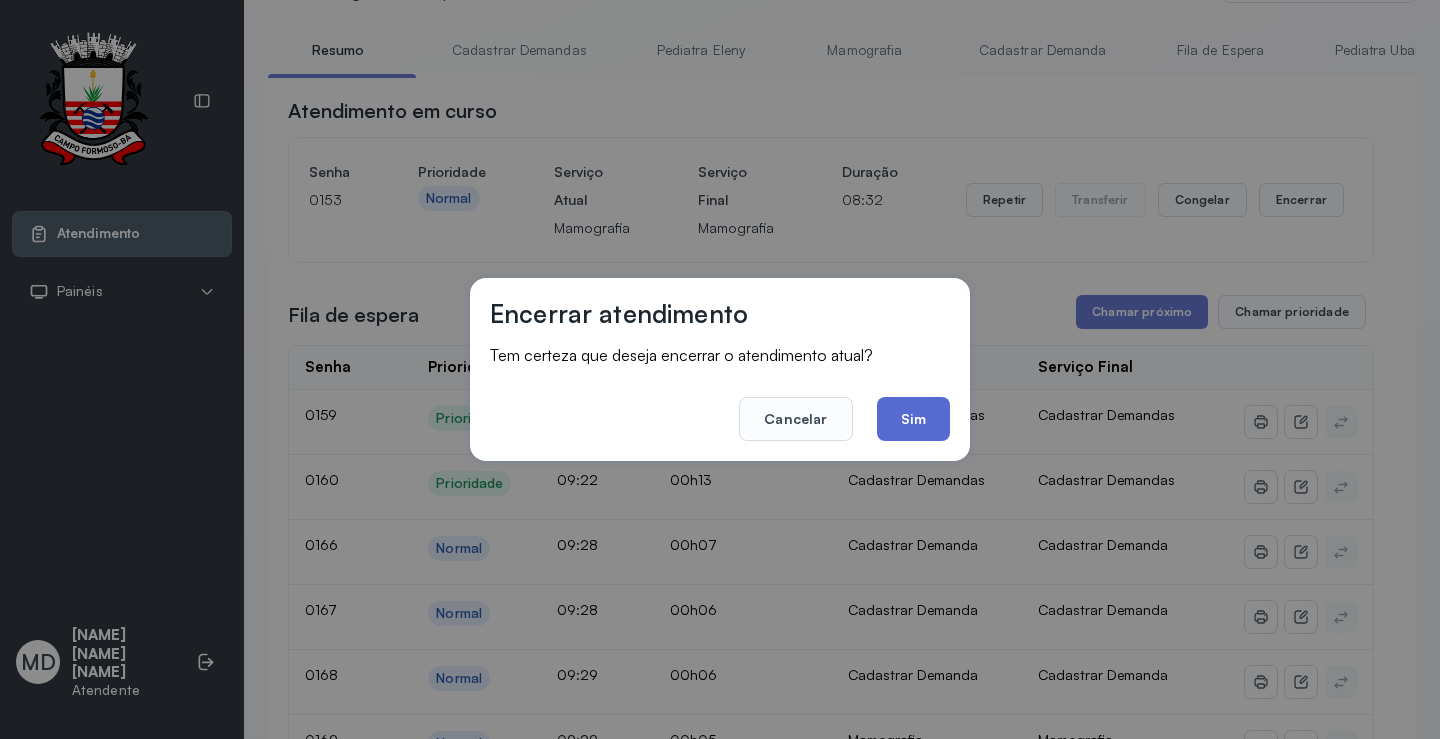 click on "Sim" 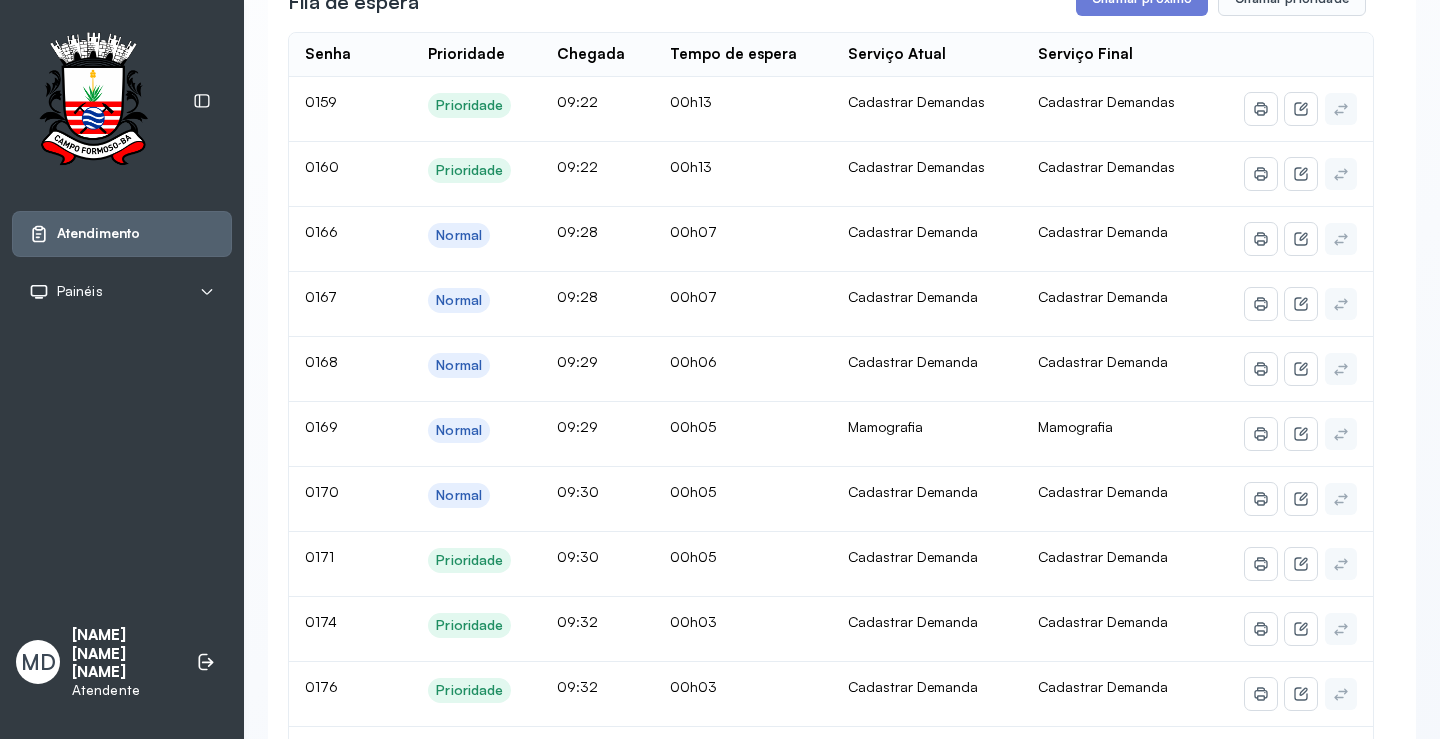 scroll, scrollTop: 300, scrollLeft: 0, axis: vertical 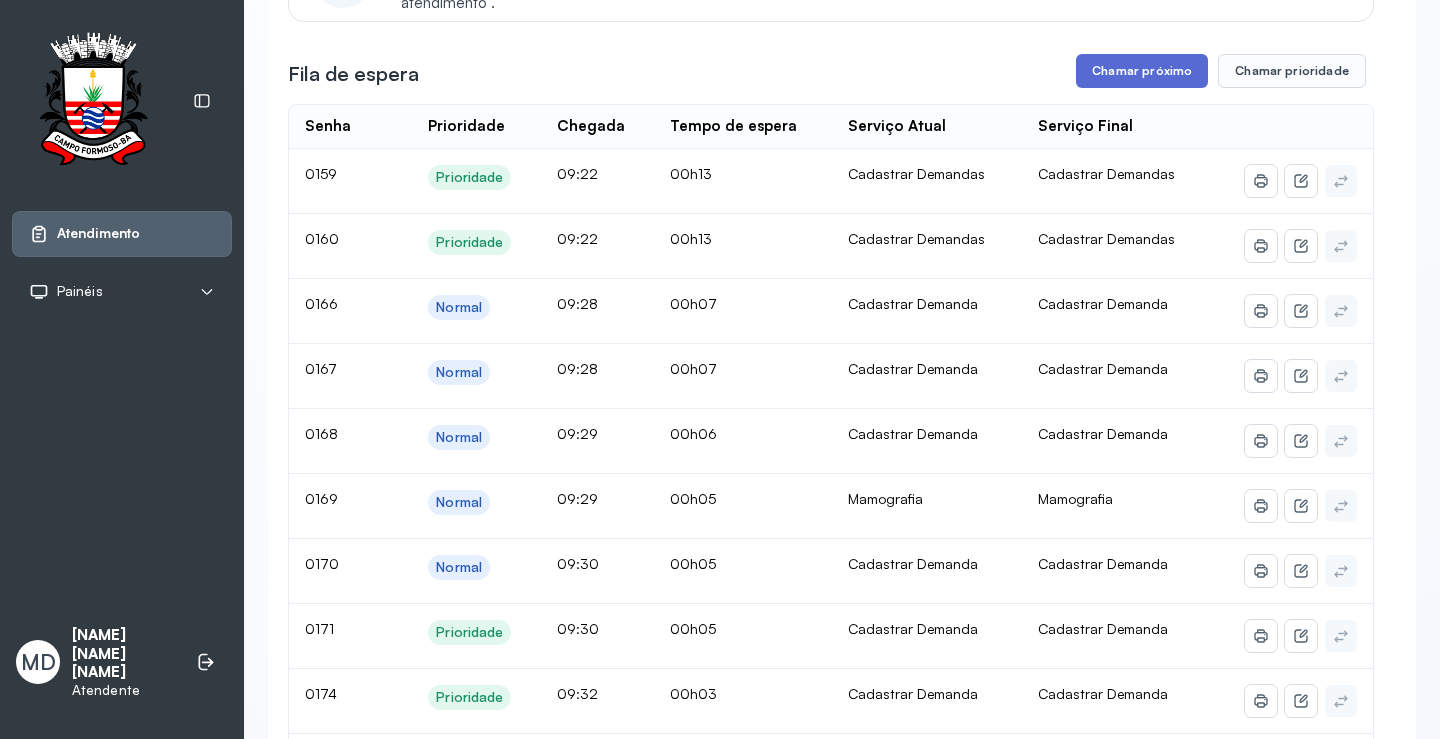 click on "Chamar próximo" at bounding box center (1142, 71) 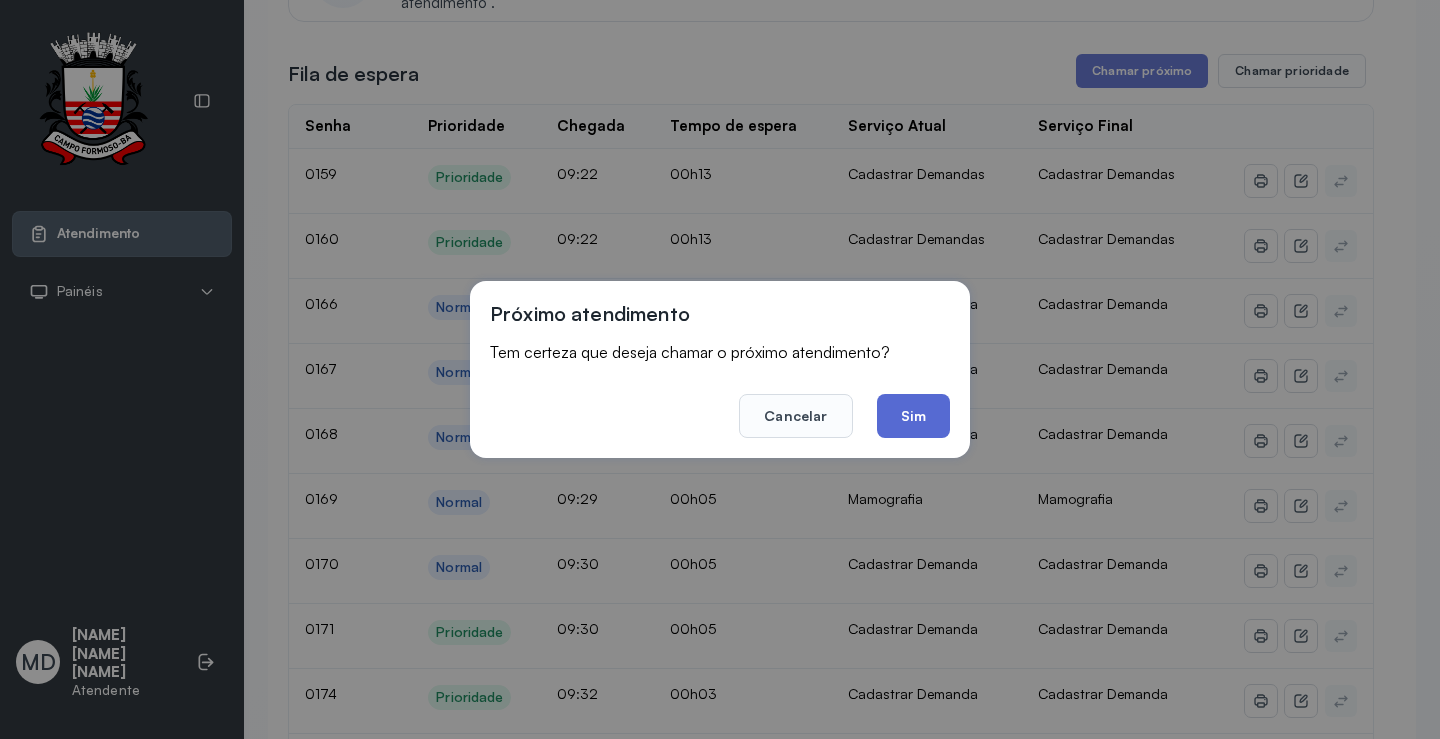 click on "Sim" 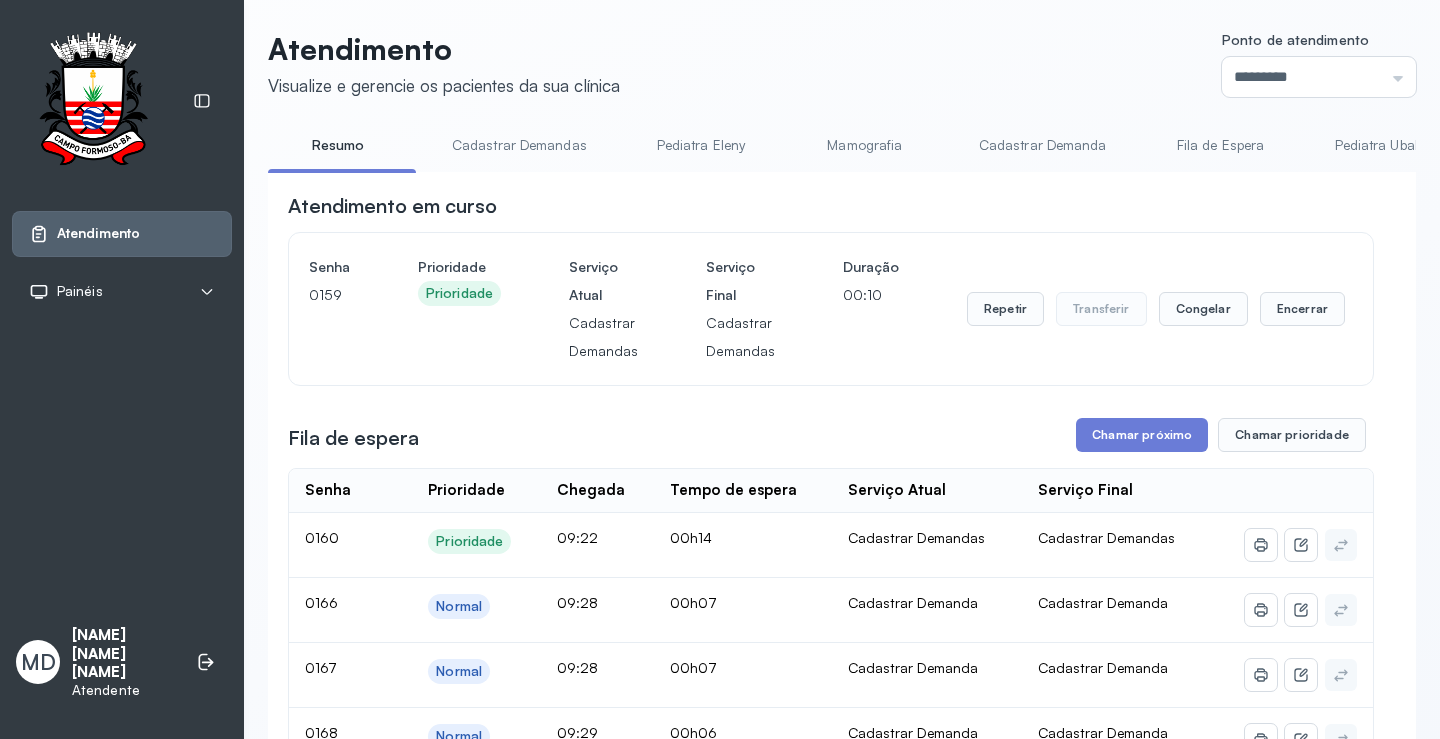 scroll, scrollTop: 0, scrollLeft: 0, axis: both 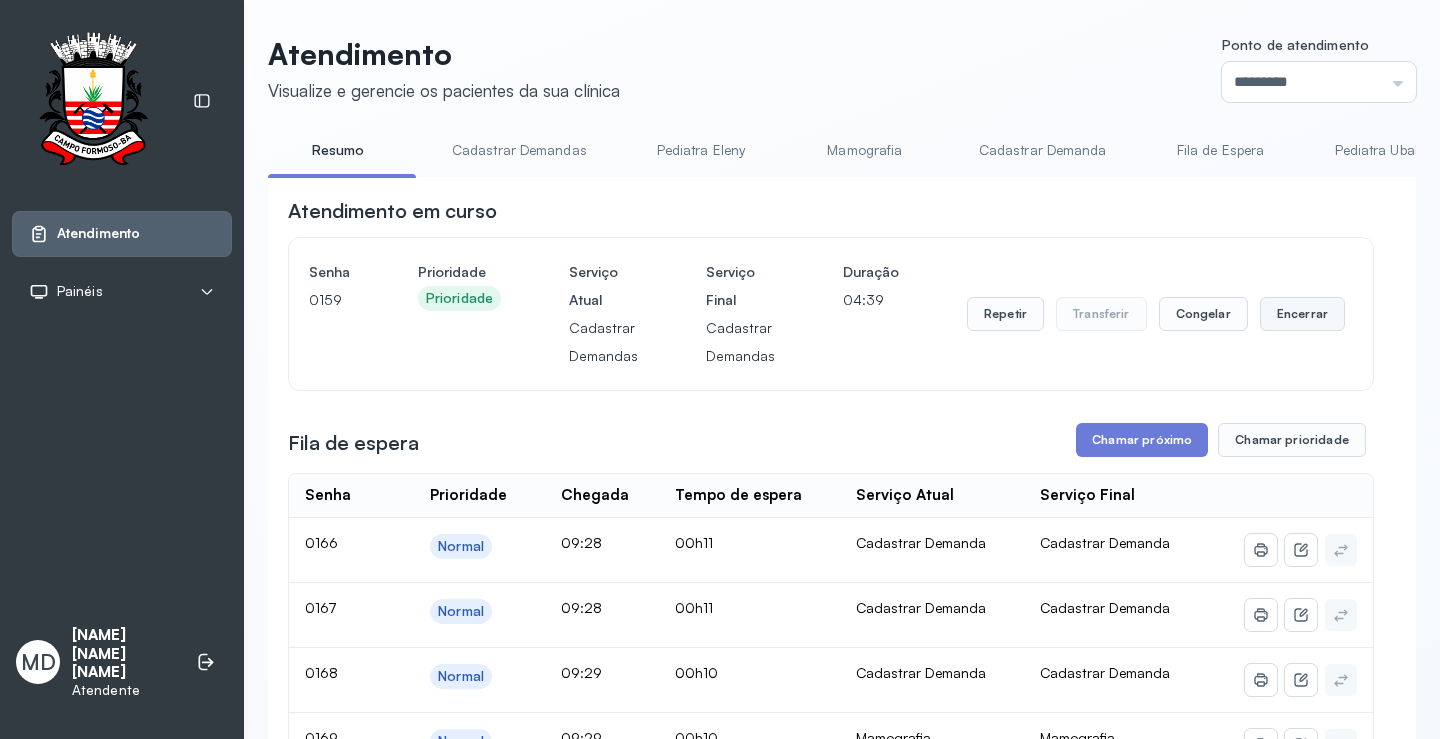 click on "Encerrar" at bounding box center (1302, 314) 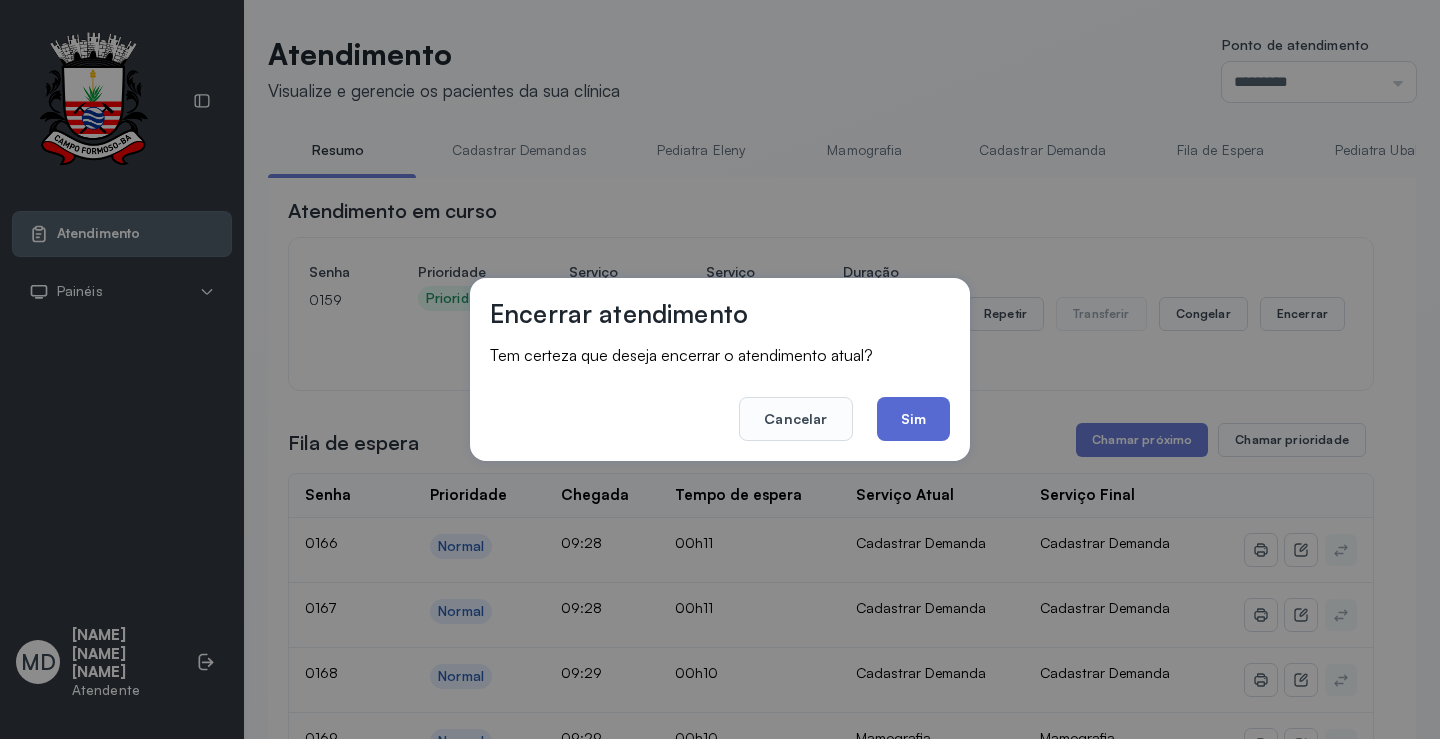 click on "Sim" 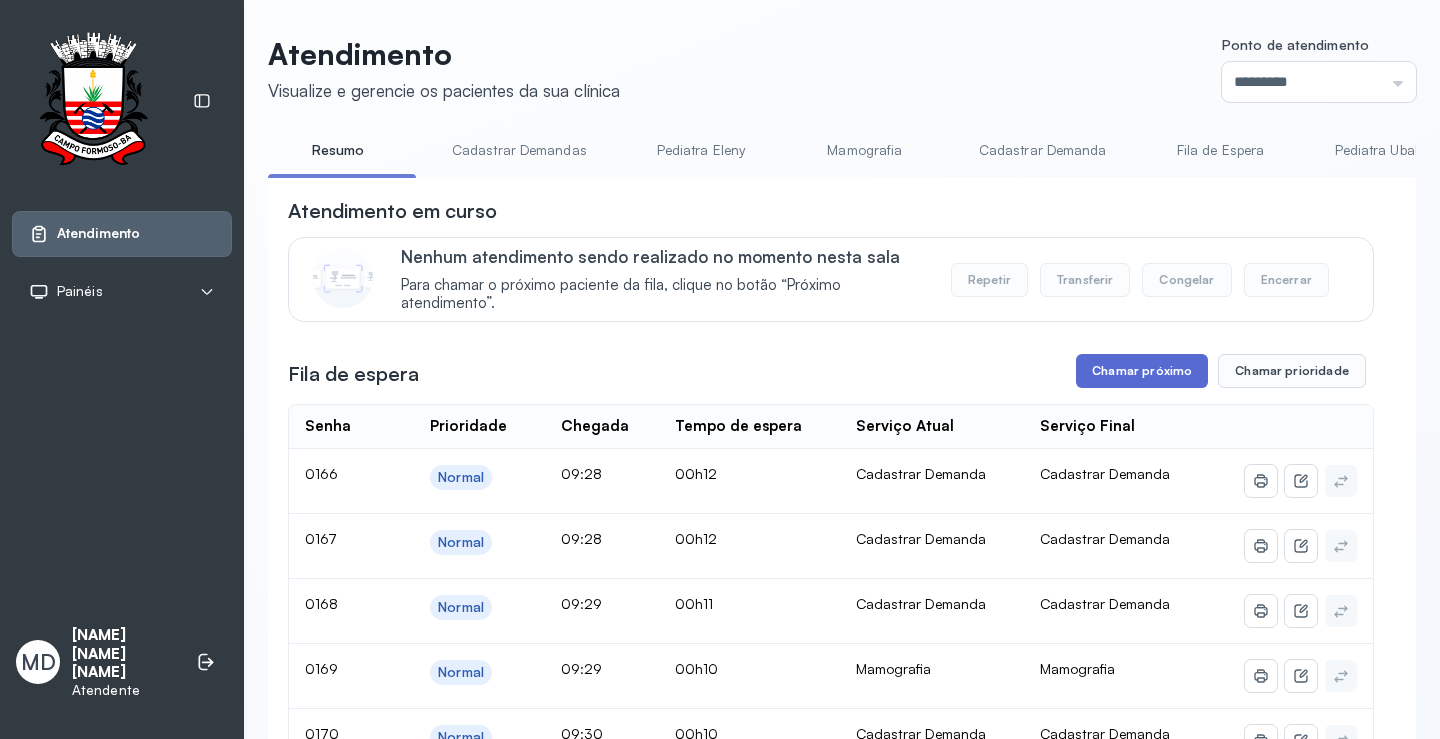 click on "Chamar próximo" at bounding box center (1142, 371) 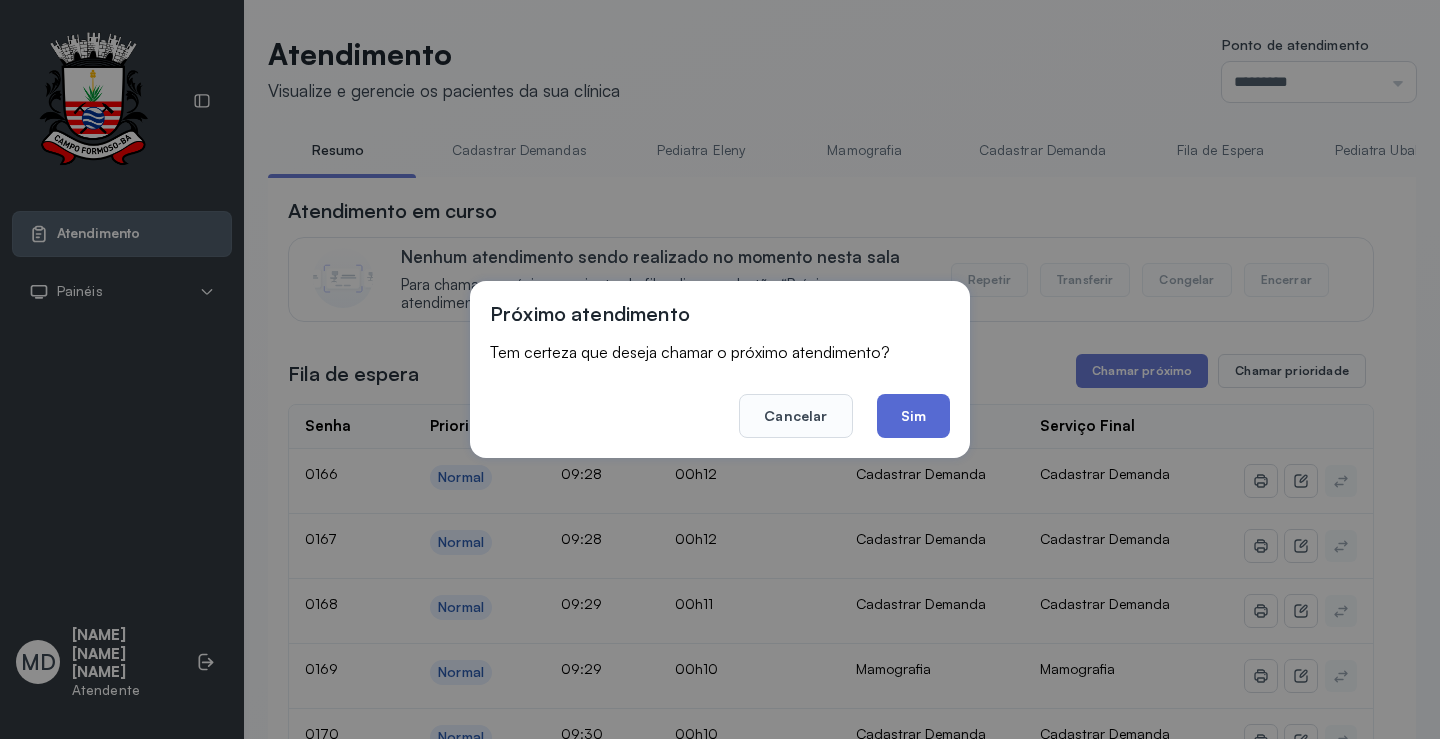click on "Sim" 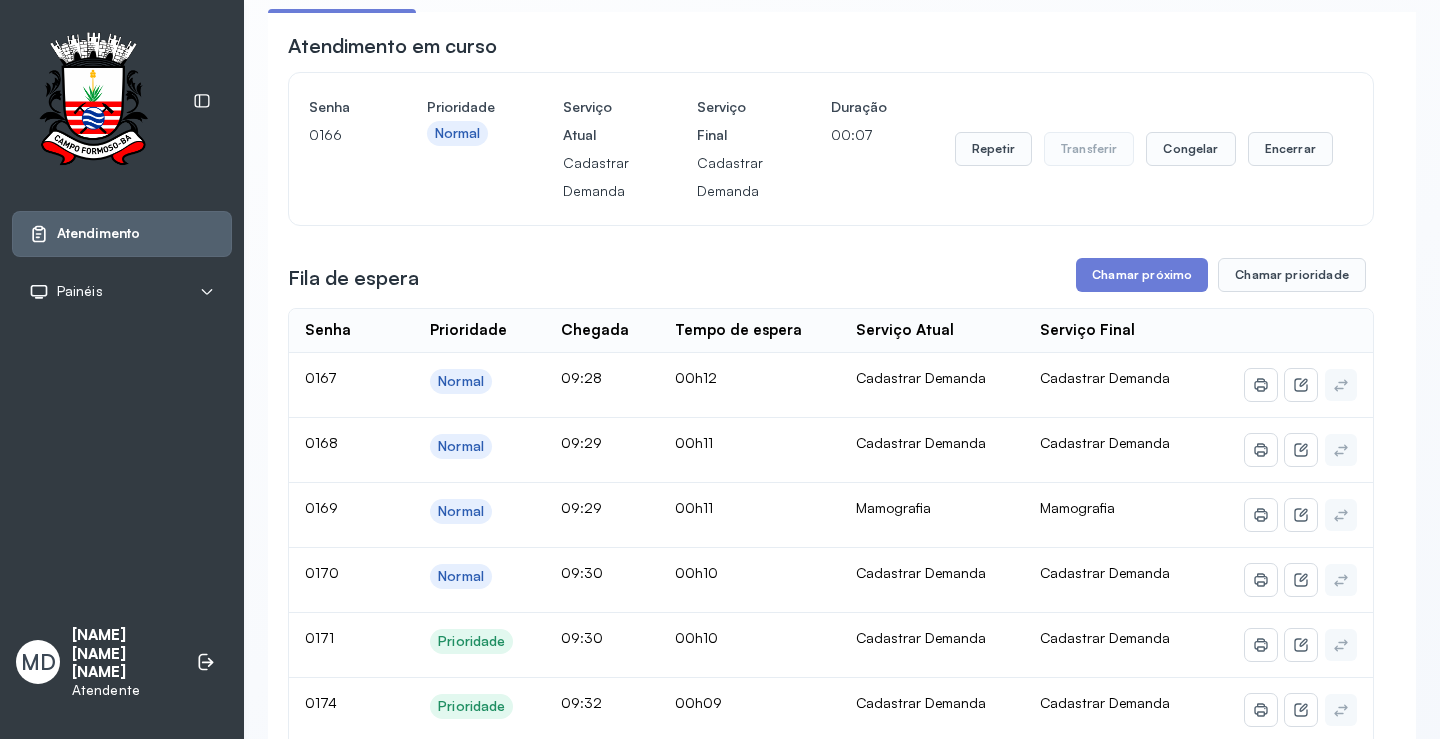 scroll, scrollTop: 200, scrollLeft: 0, axis: vertical 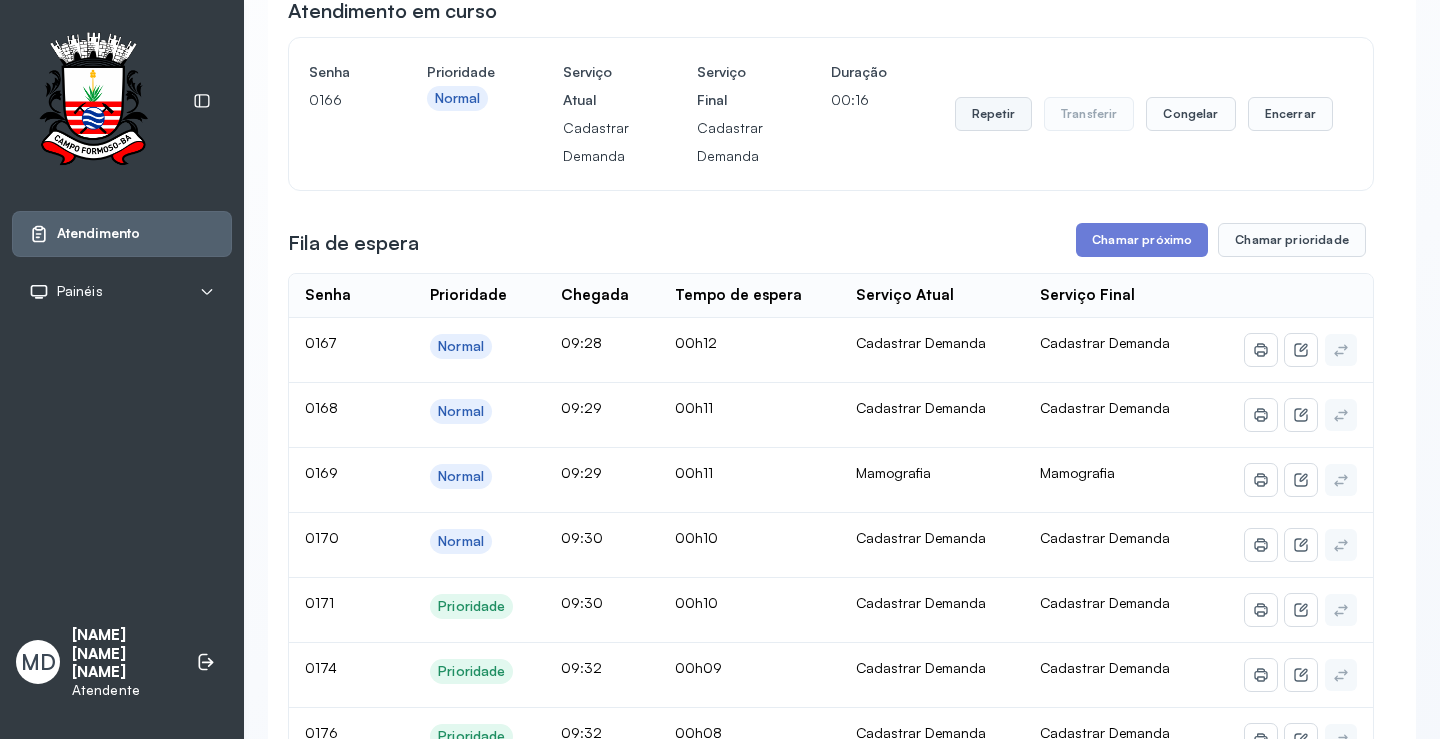click on "Repetir" at bounding box center (993, 114) 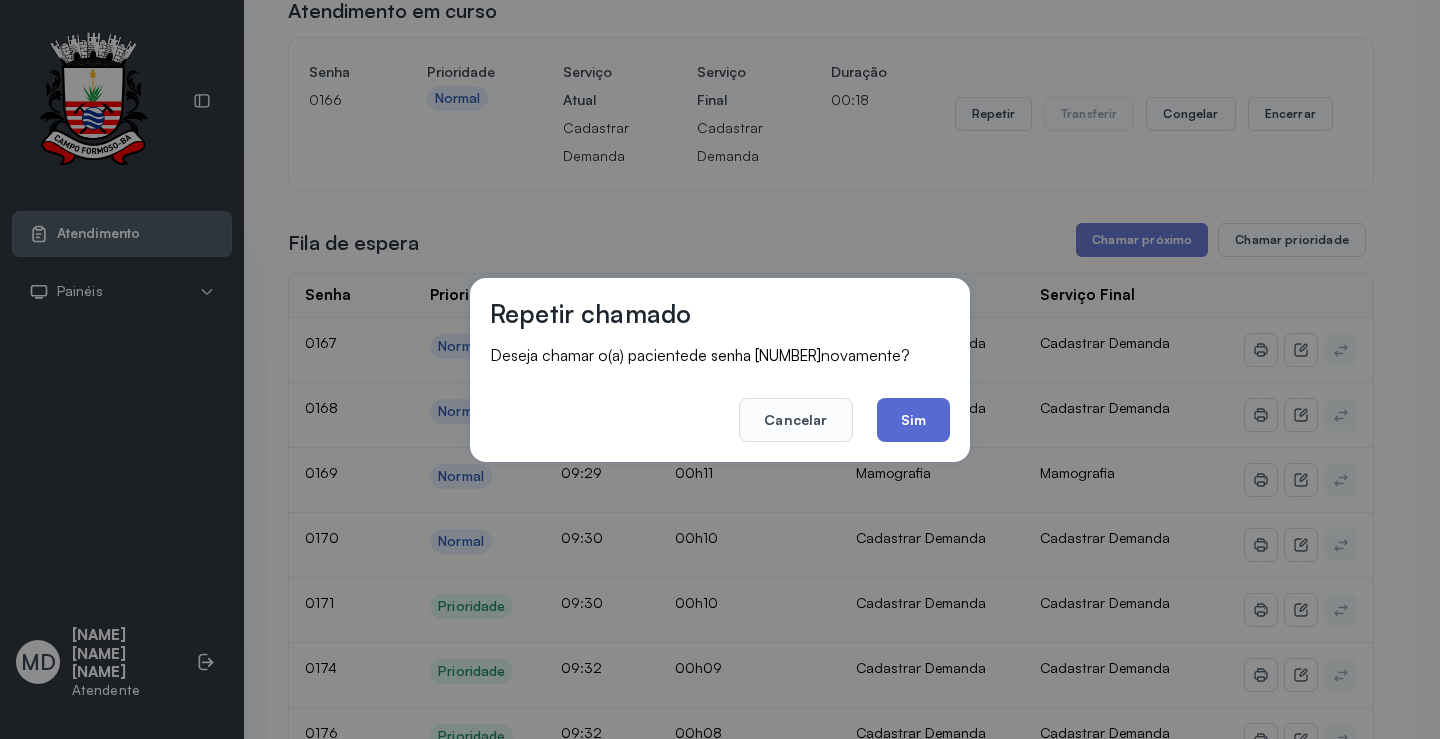 click on "Sim" 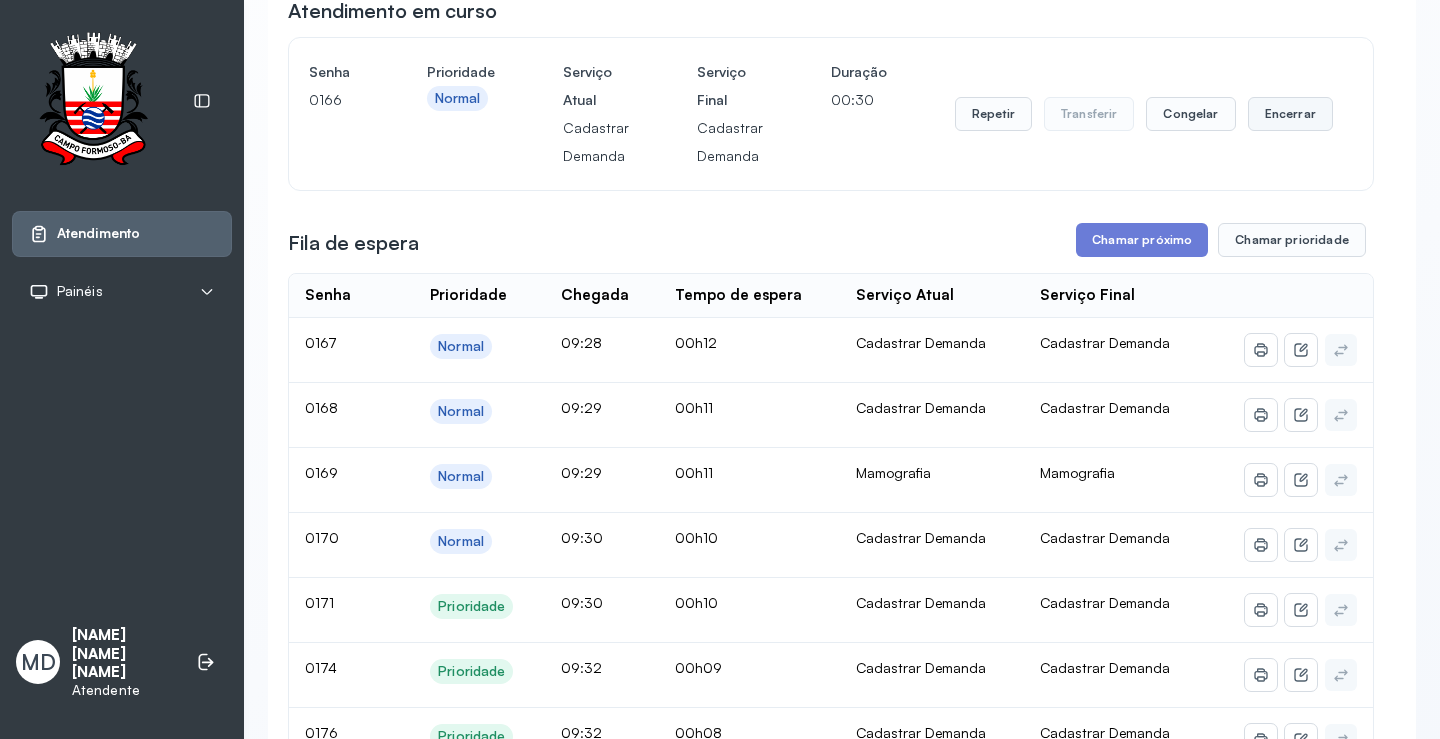 click on "Encerrar" at bounding box center [1290, 114] 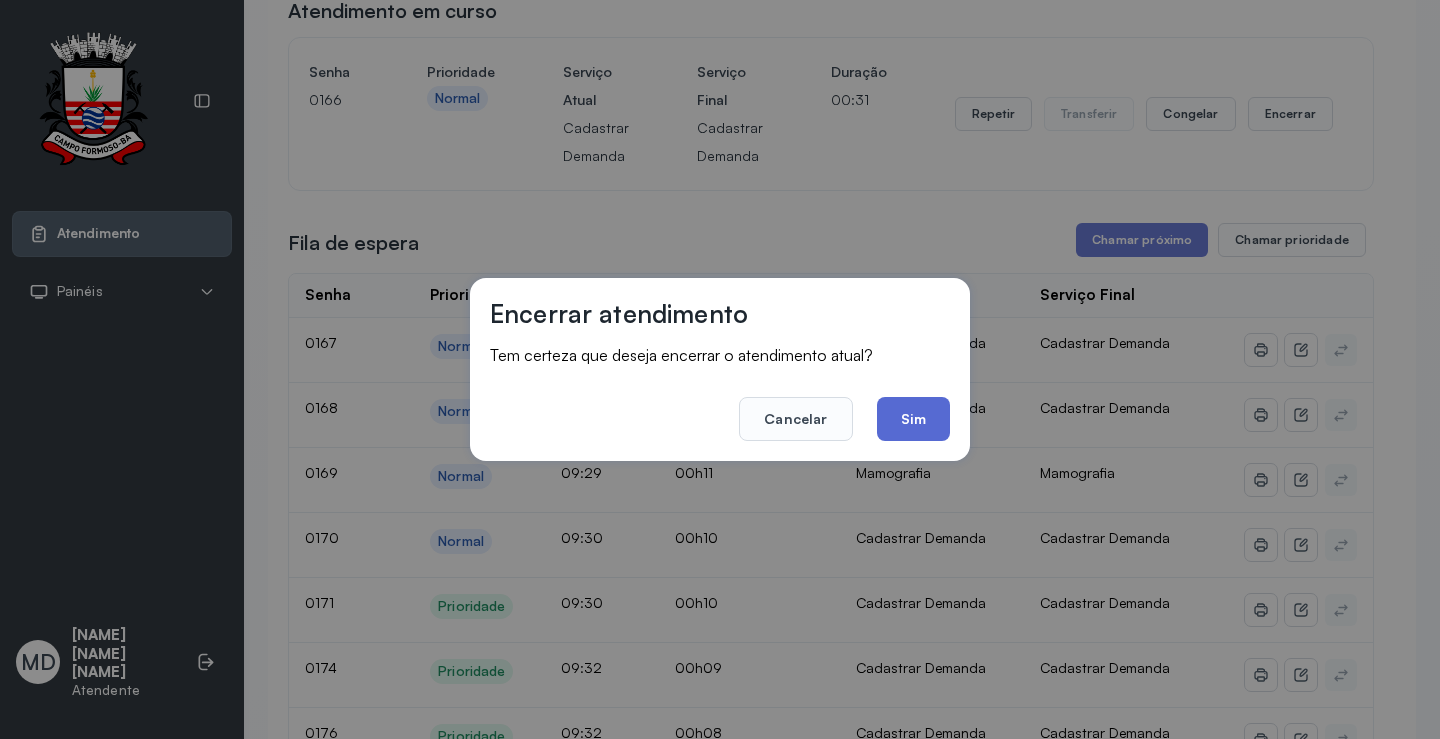 click on "Sim" 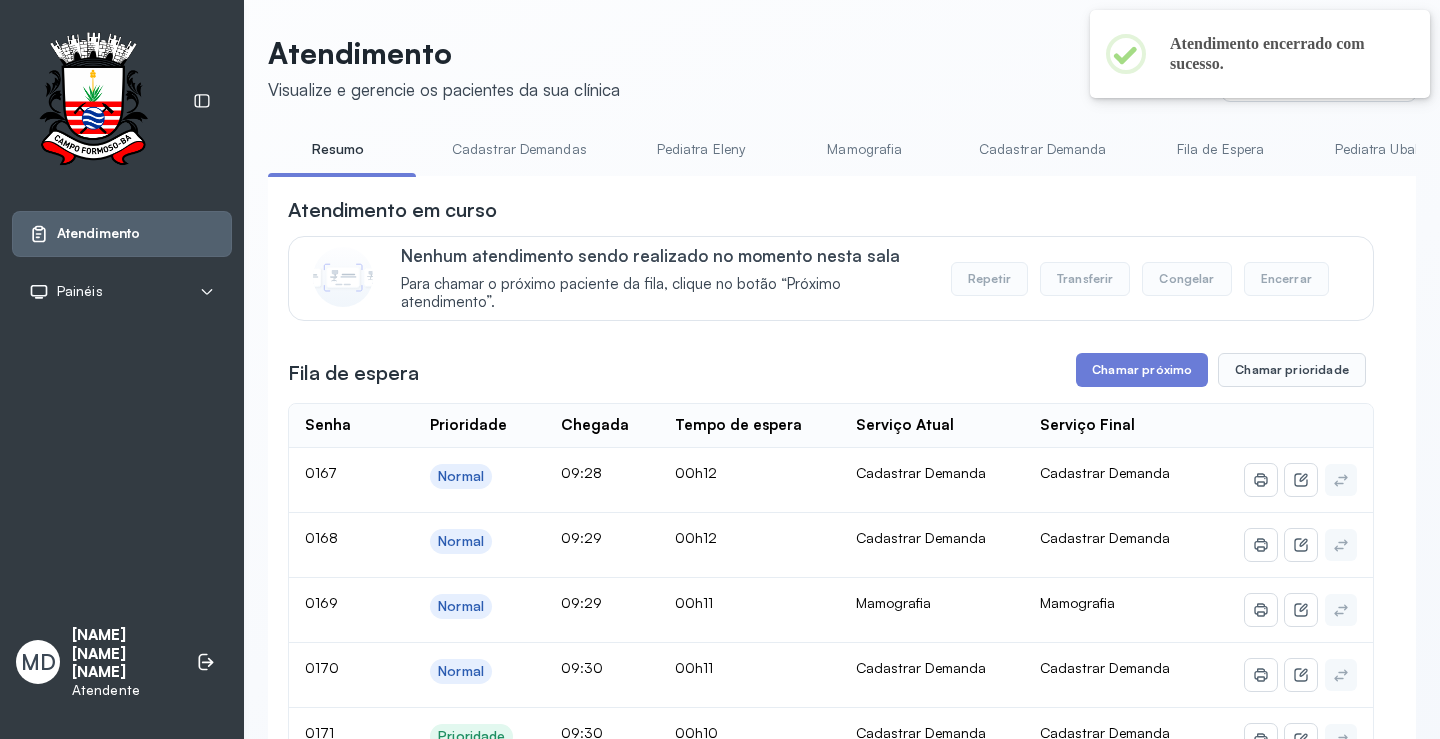 scroll, scrollTop: 200, scrollLeft: 0, axis: vertical 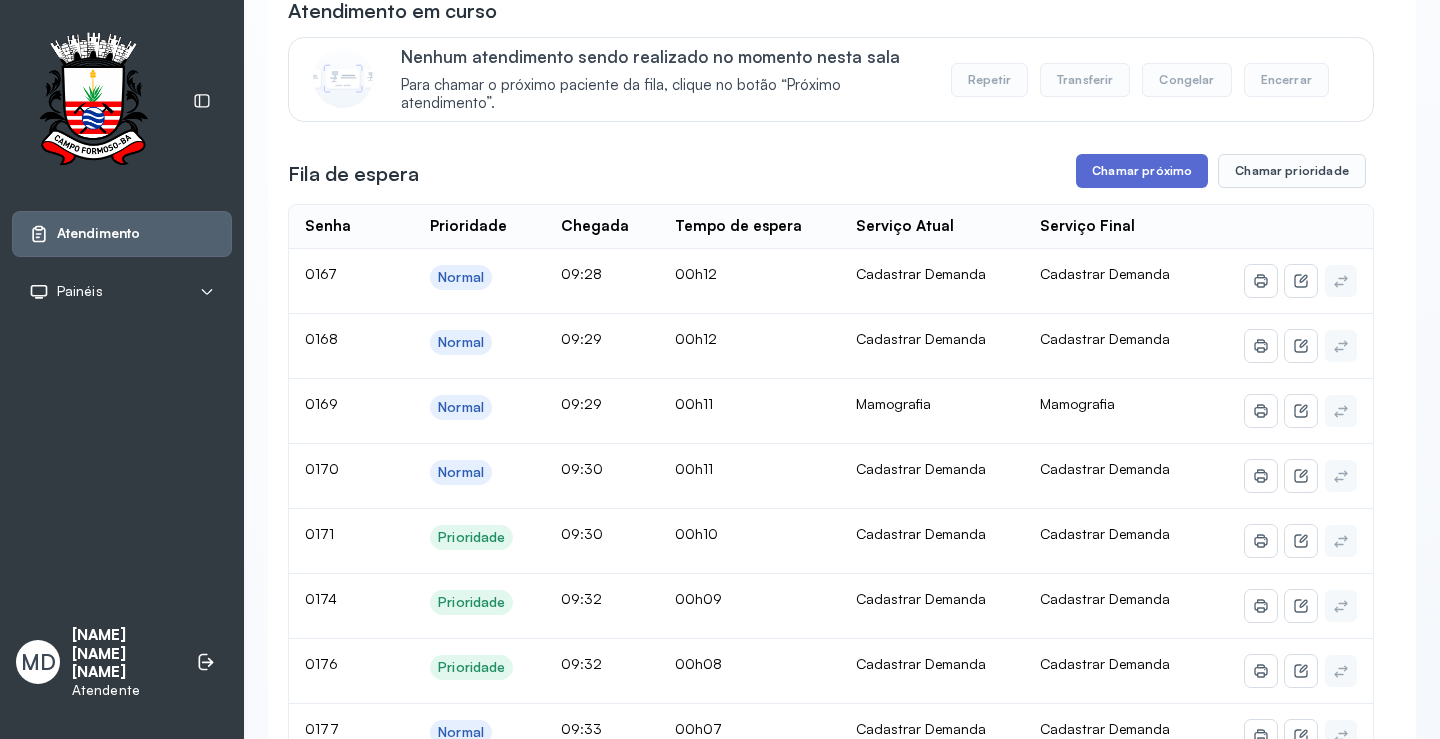 click on "Chamar próximo" at bounding box center (1142, 171) 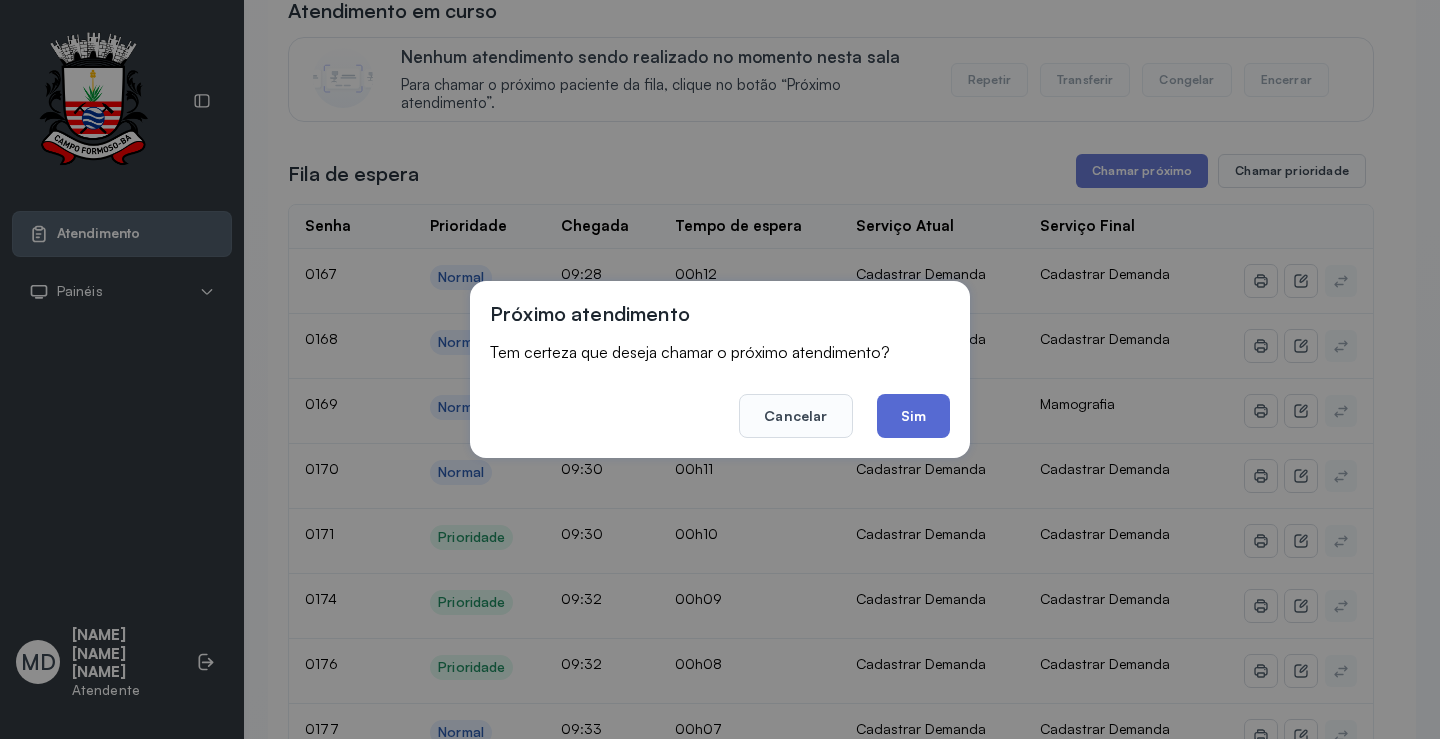 click on "Sim" 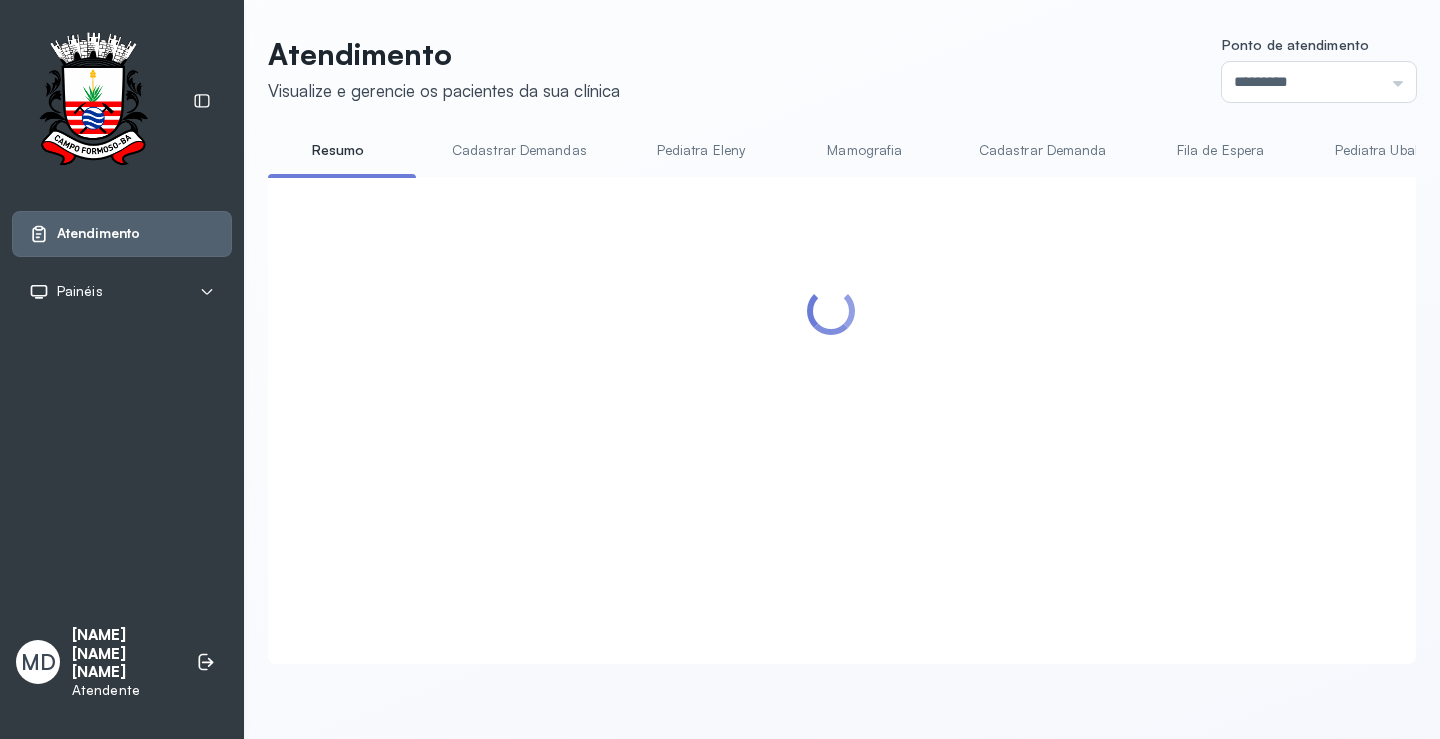 scroll, scrollTop: 0, scrollLeft: 0, axis: both 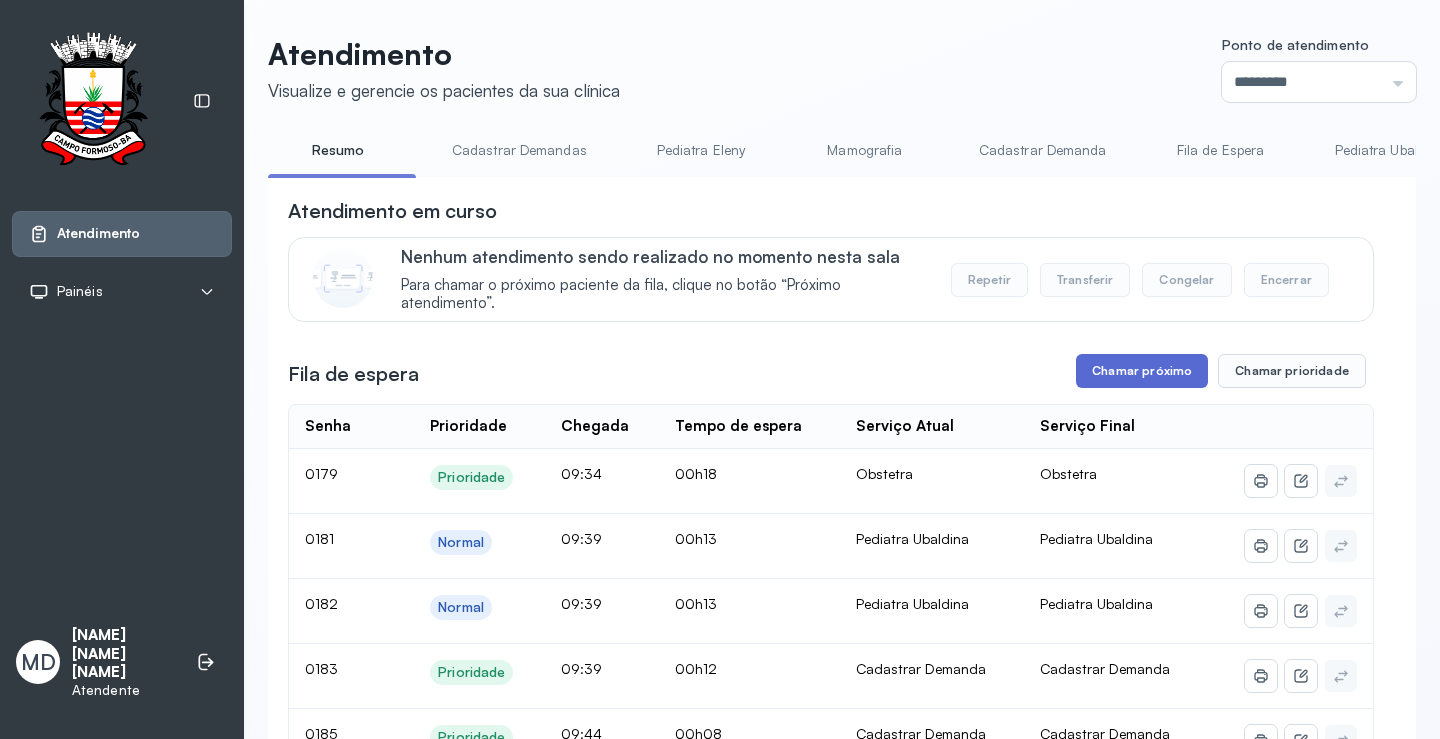 click on "Chamar próximo" at bounding box center (1142, 371) 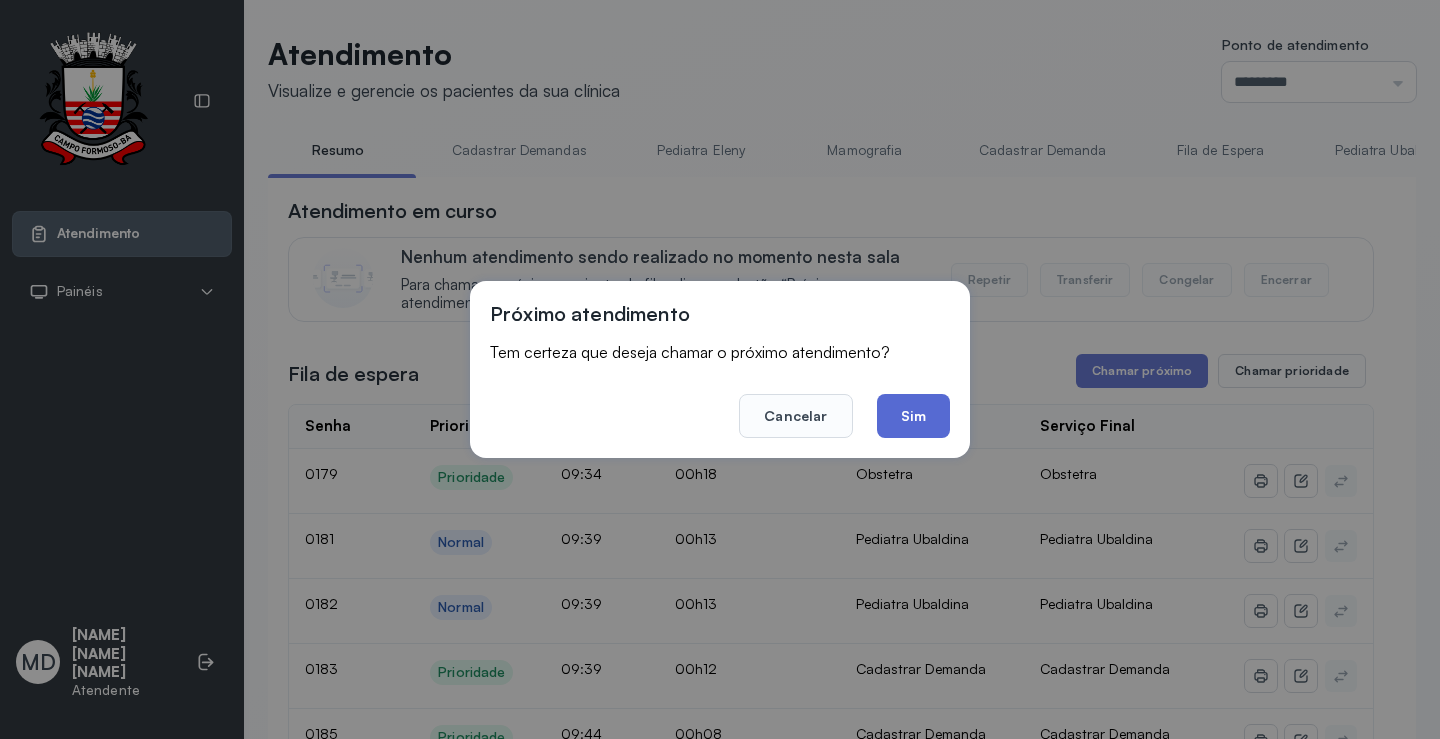 click on "Sim" 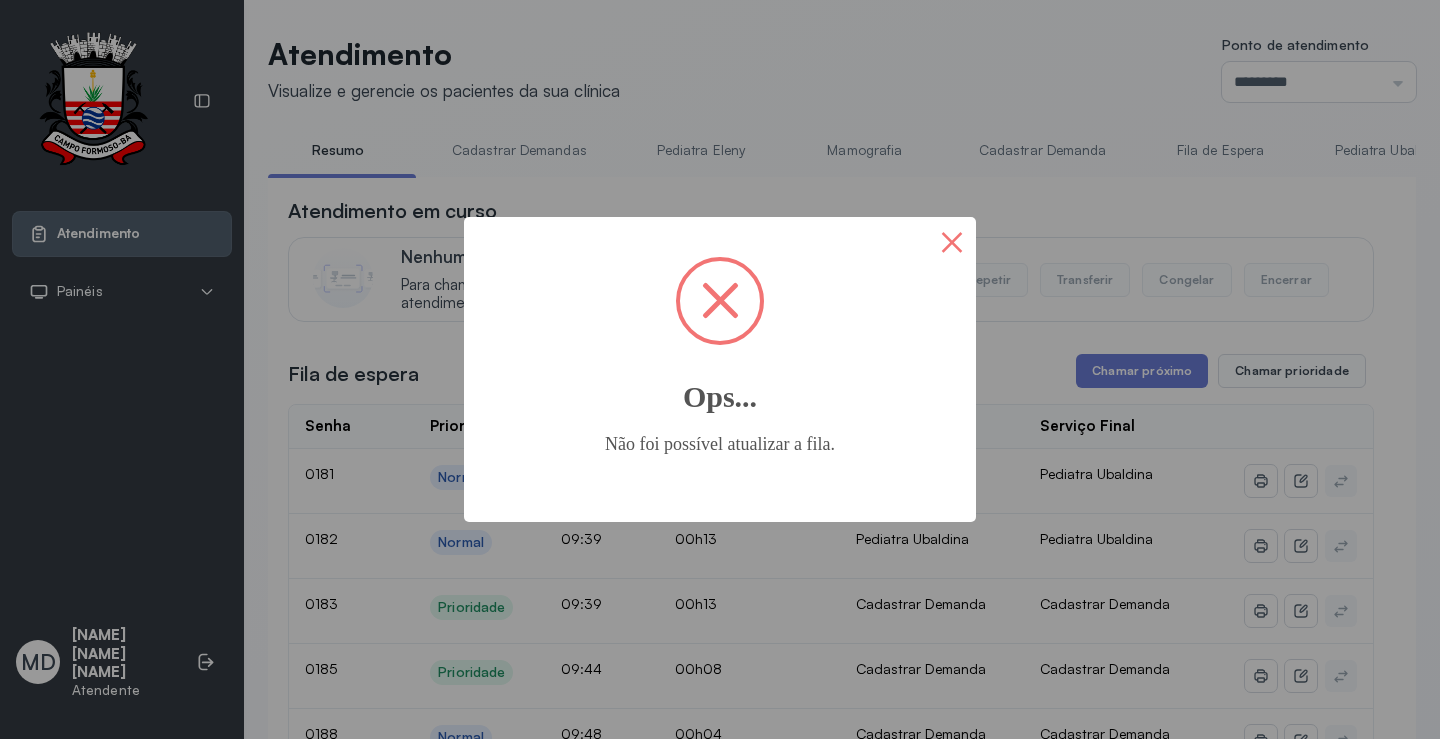 click on "×" at bounding box center (952, 241) 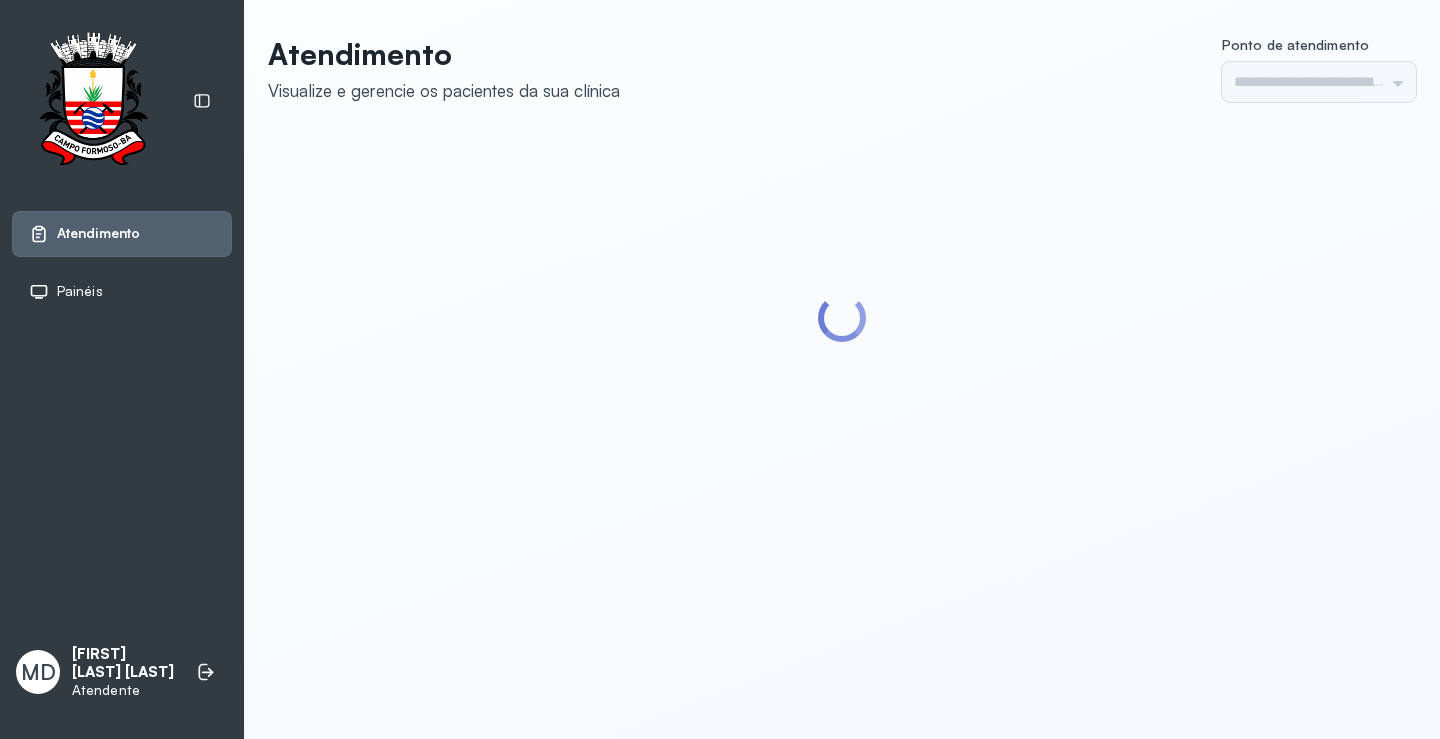 scroll, scrollTop: 0, scrollLeft: 0, axis: both 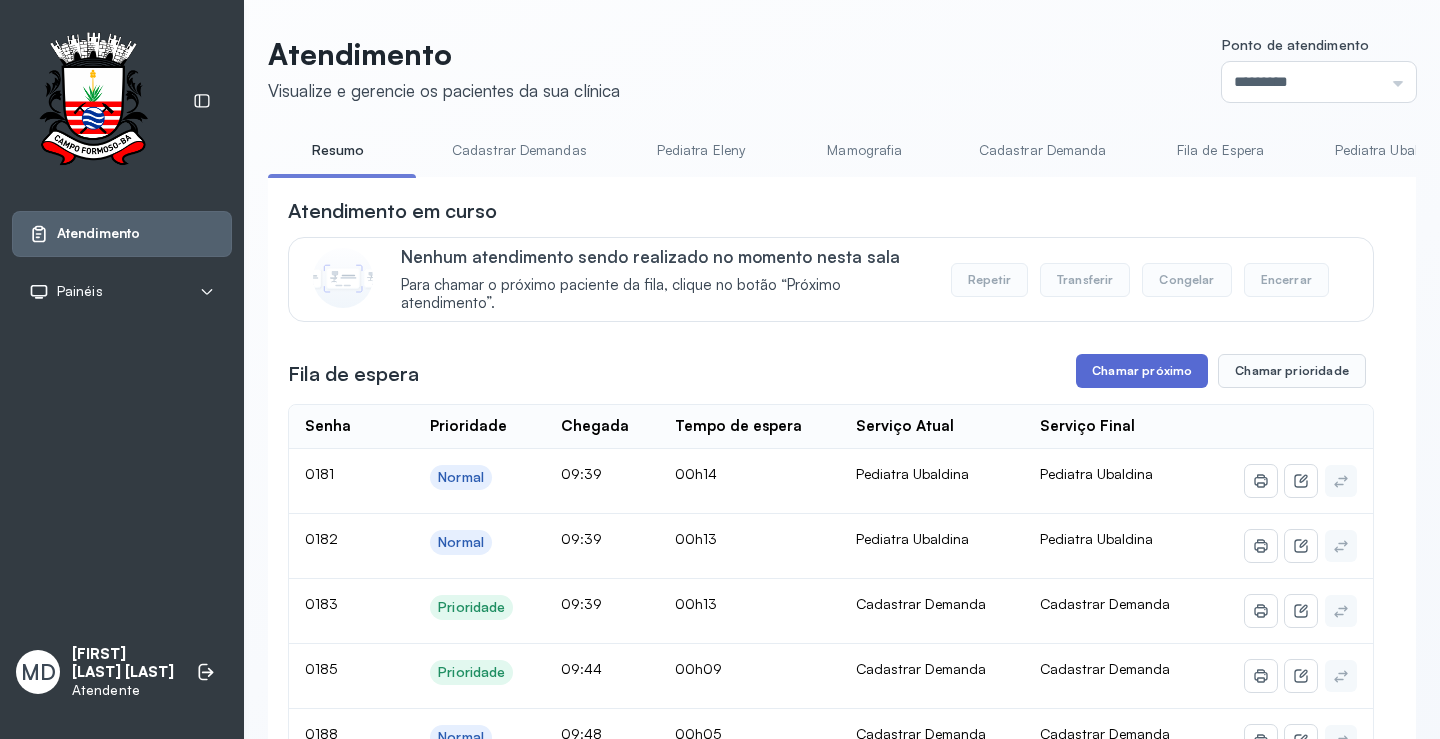 click on "Chamar próximo" at bounding box center [1142, 371] 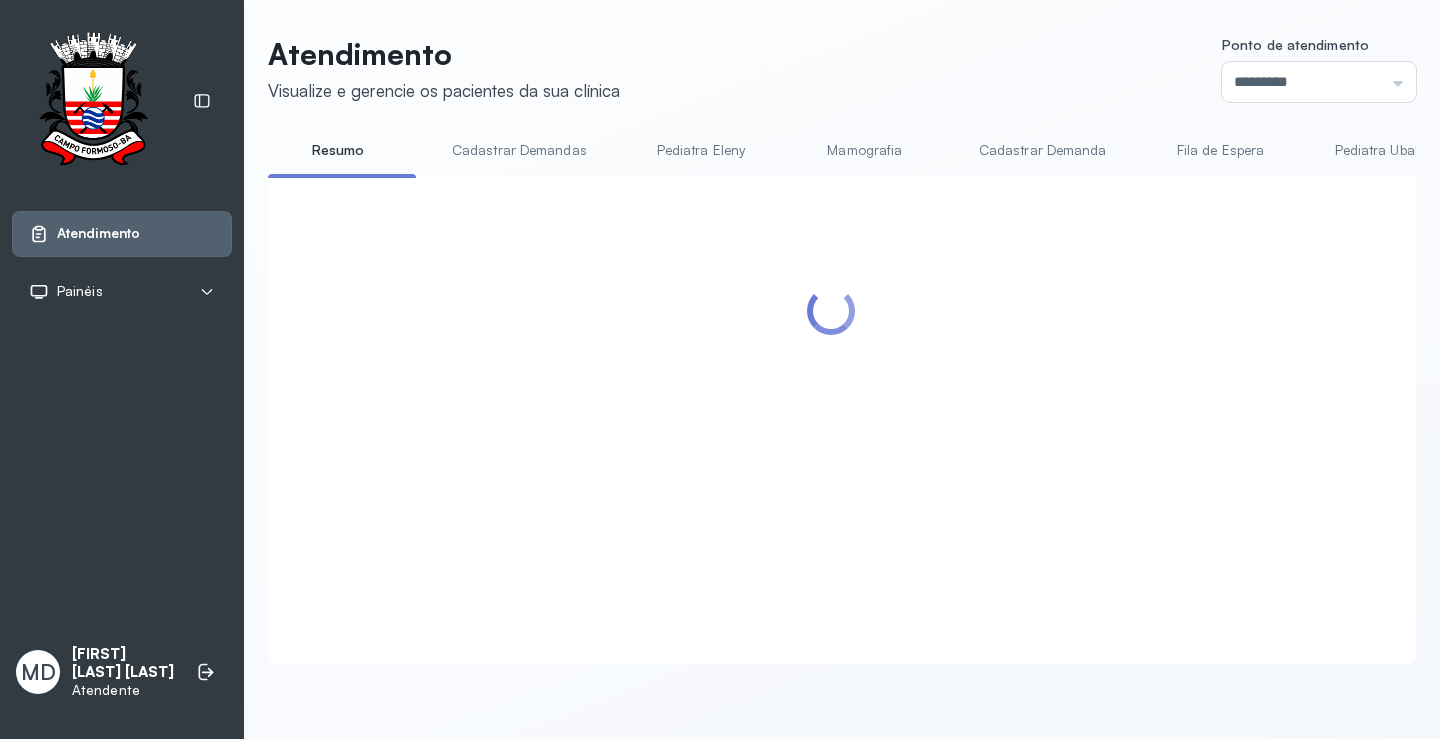 click at bounding box center (831, 396) 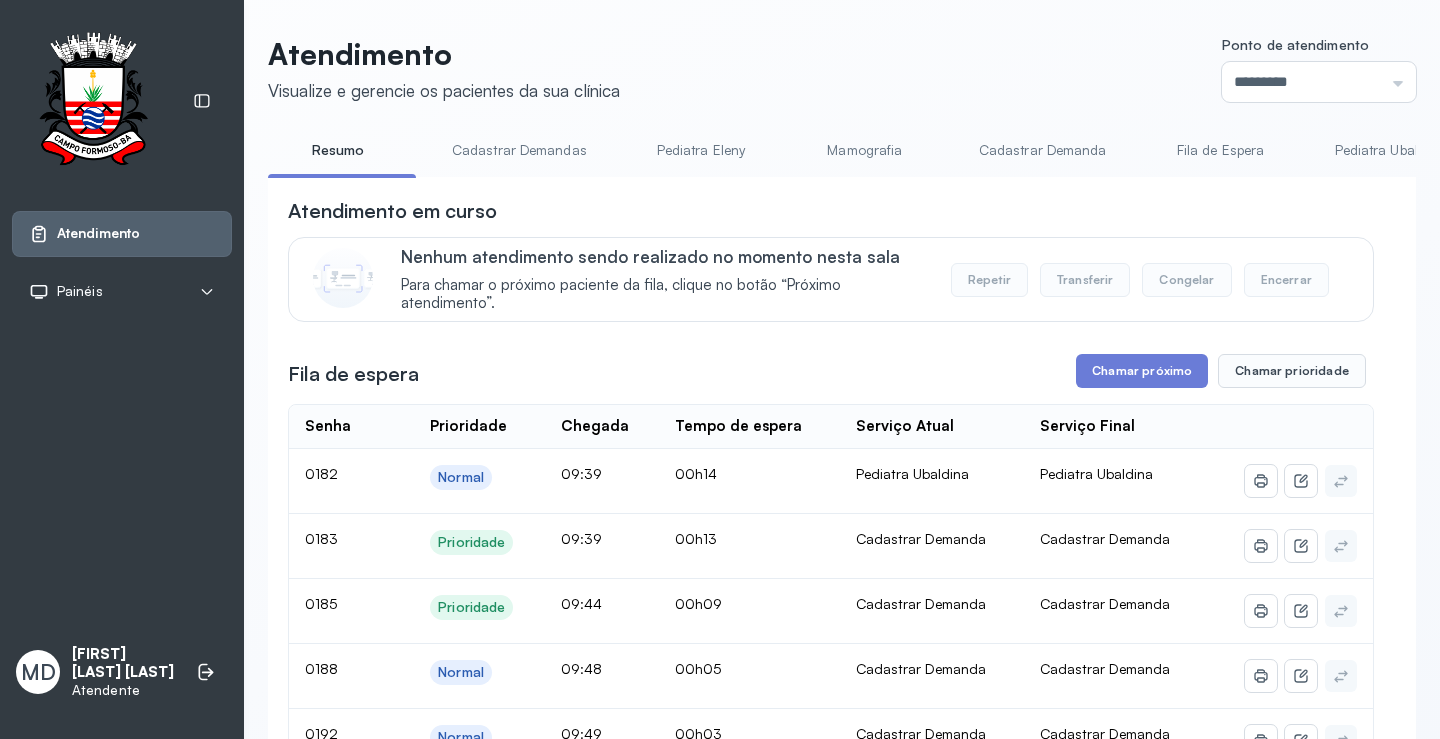 click on "Chamar próximo" at bounding box center [1142, 371] 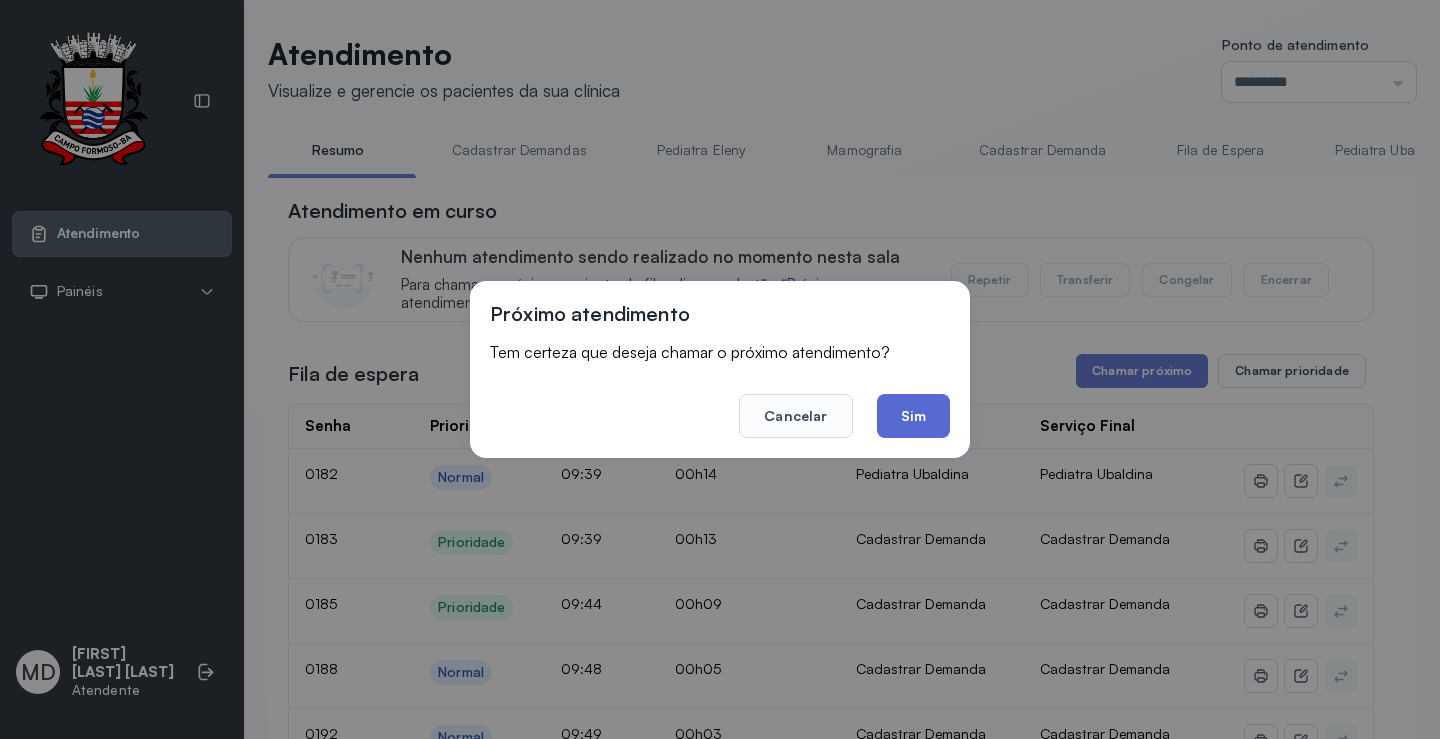 click on "Sim" 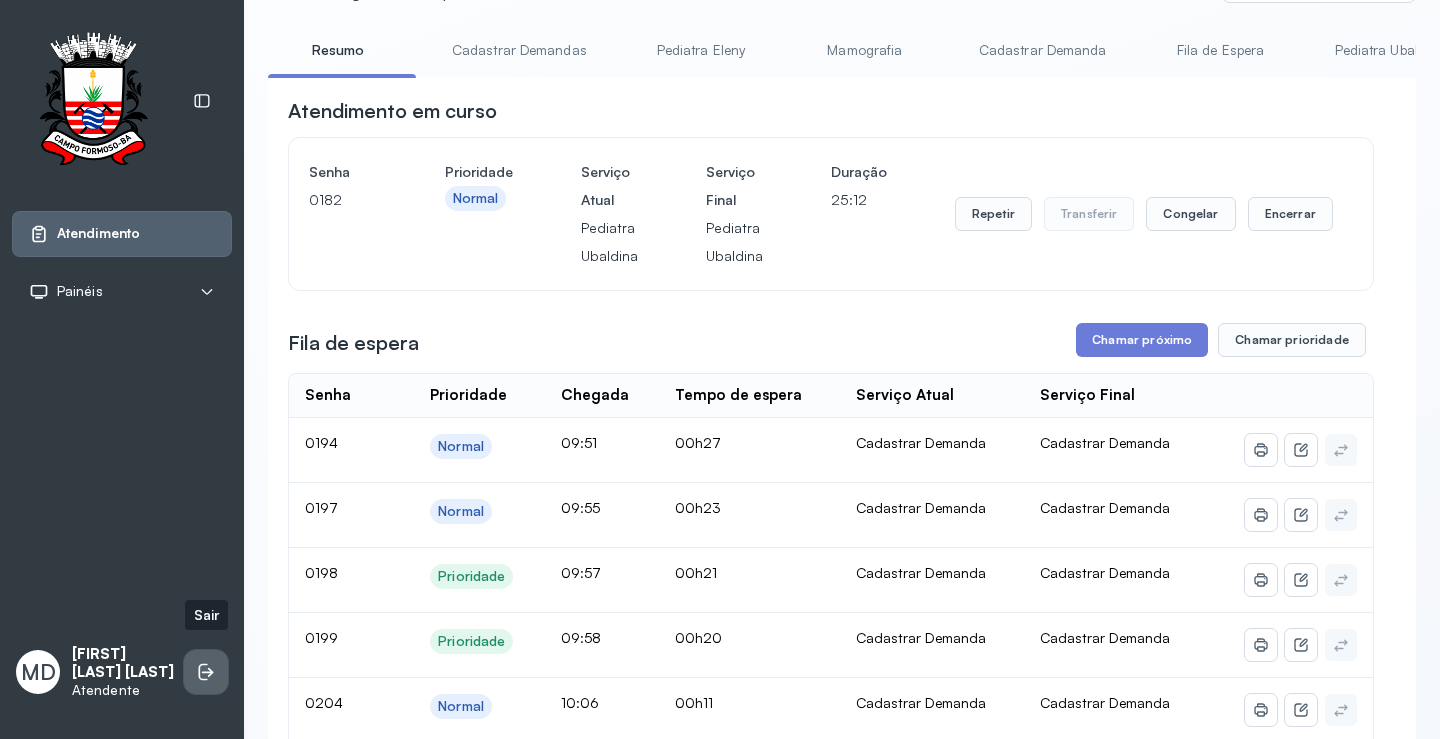scroll, scrollTop: 1, scrollLeft: 0, axis: vertical 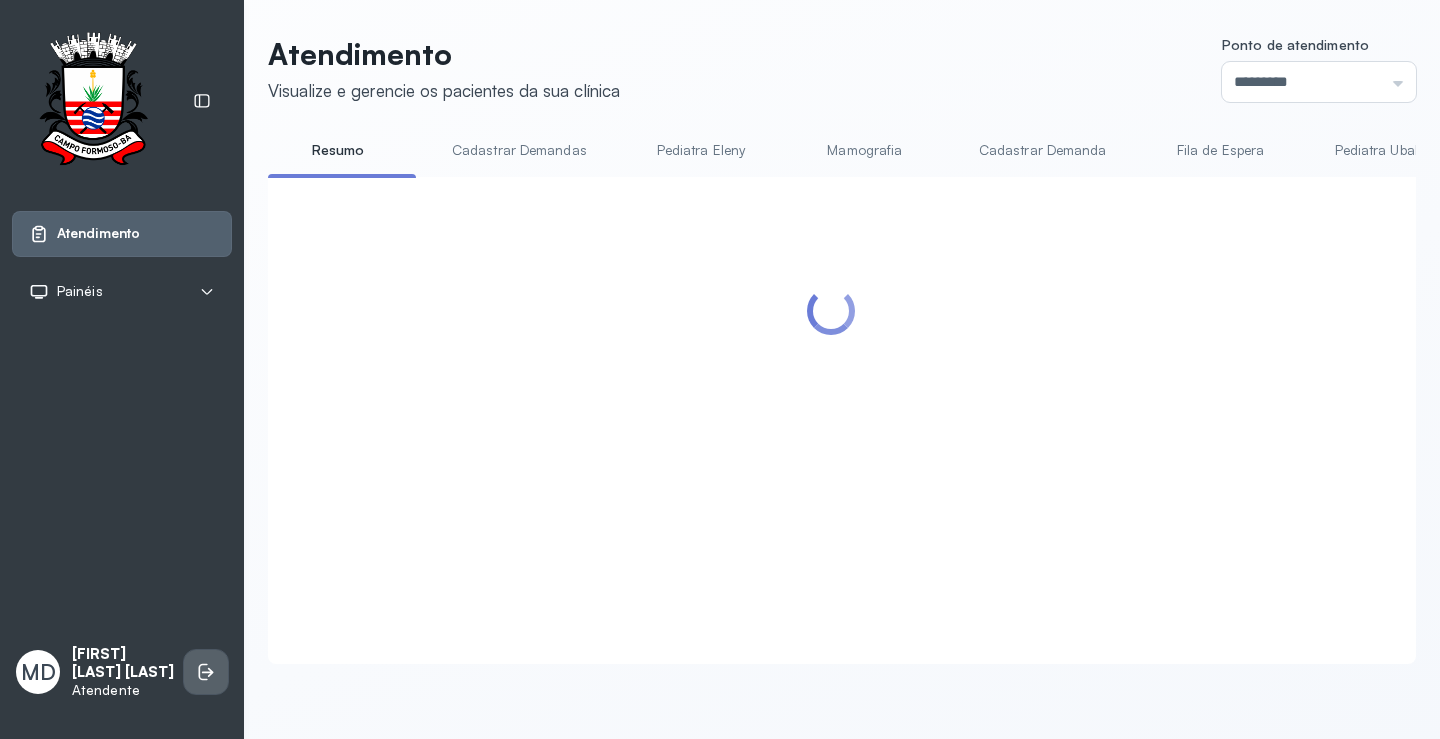 click 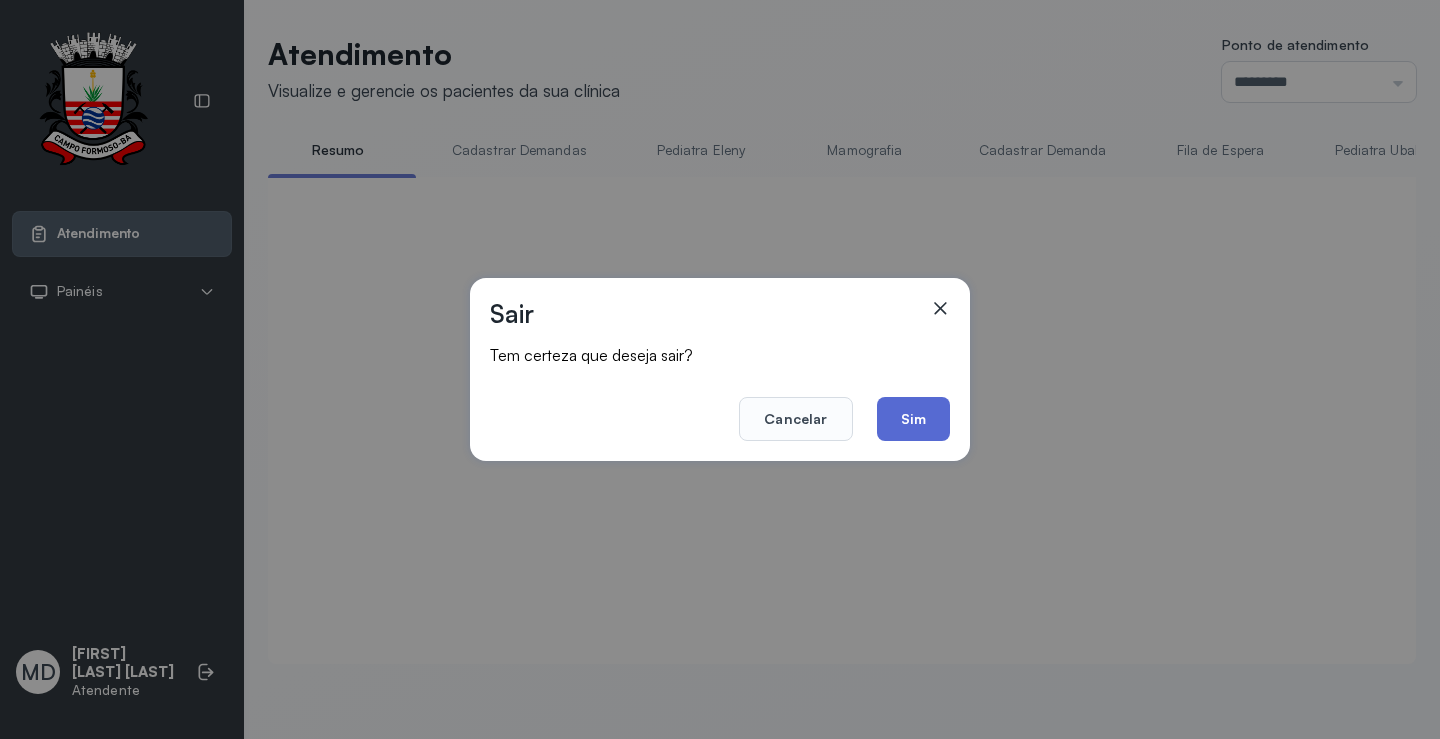 click on "Sim" 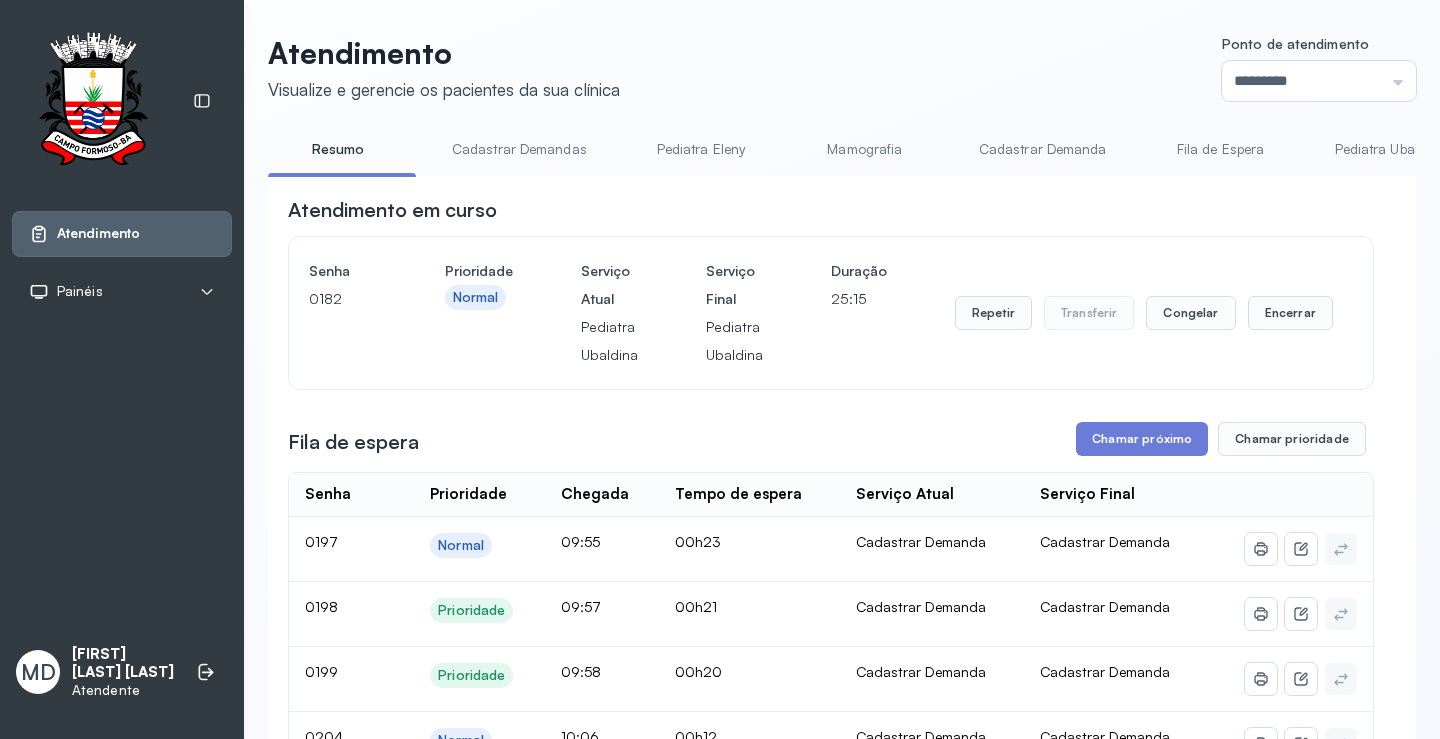 scroll, scrollTop: 100, scrollLeft: 0, axis: vertical 